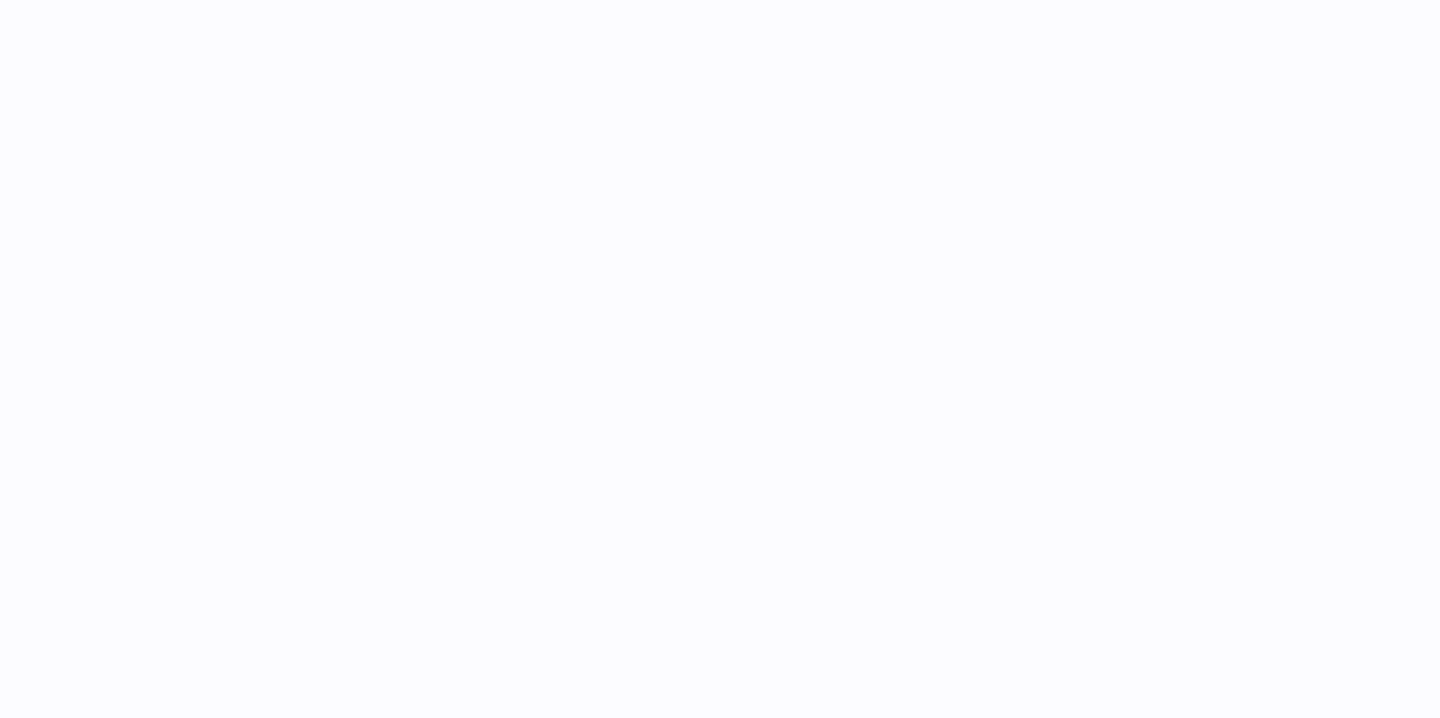 scroll, scrollTop: 0, scrollLeft: 0, axis: both 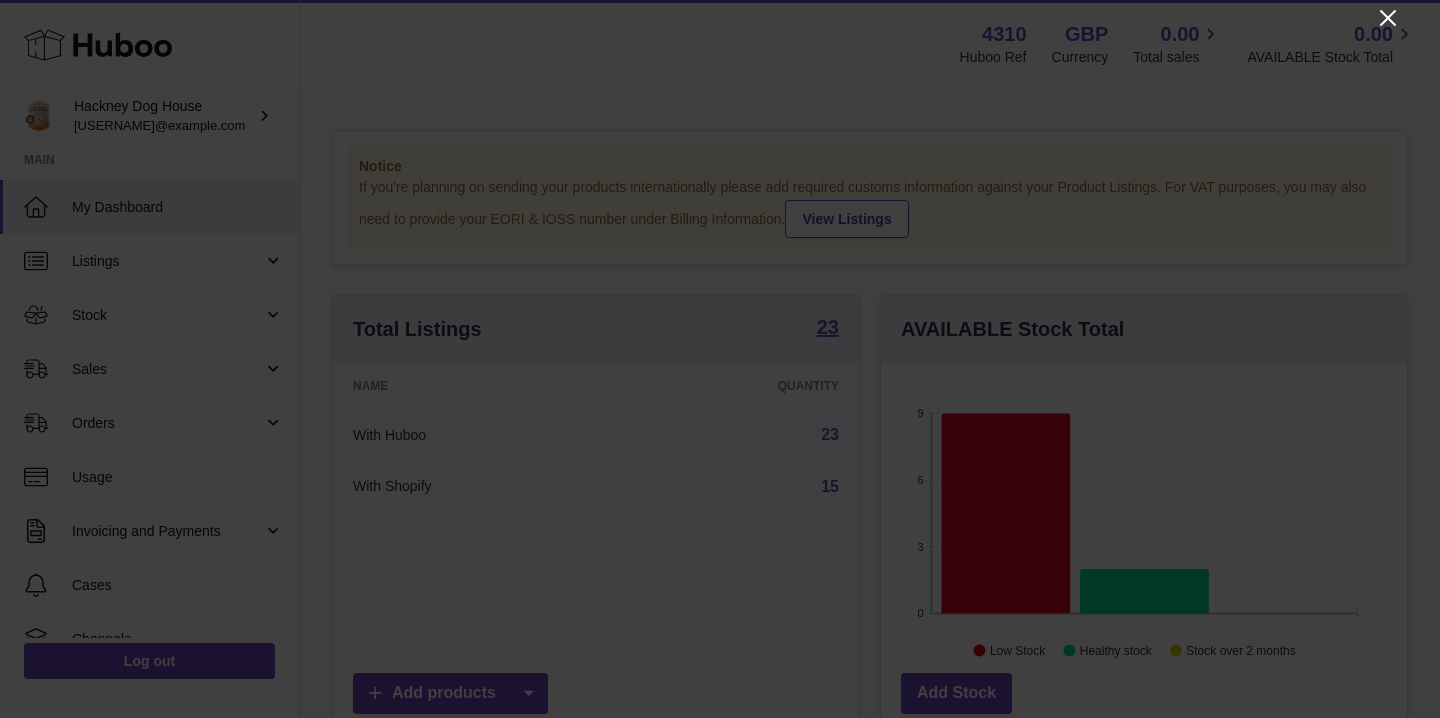 click 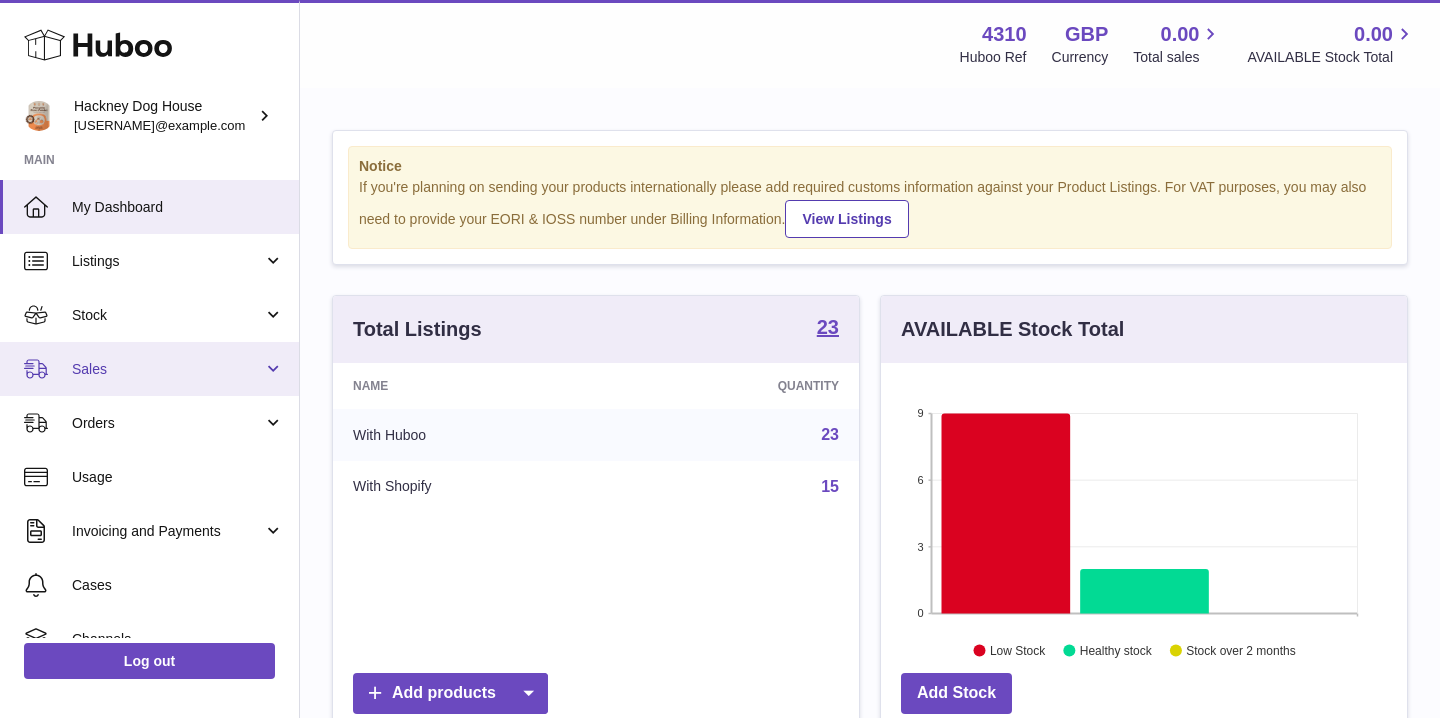 click on "Sales" at bounding box center (167, 369) 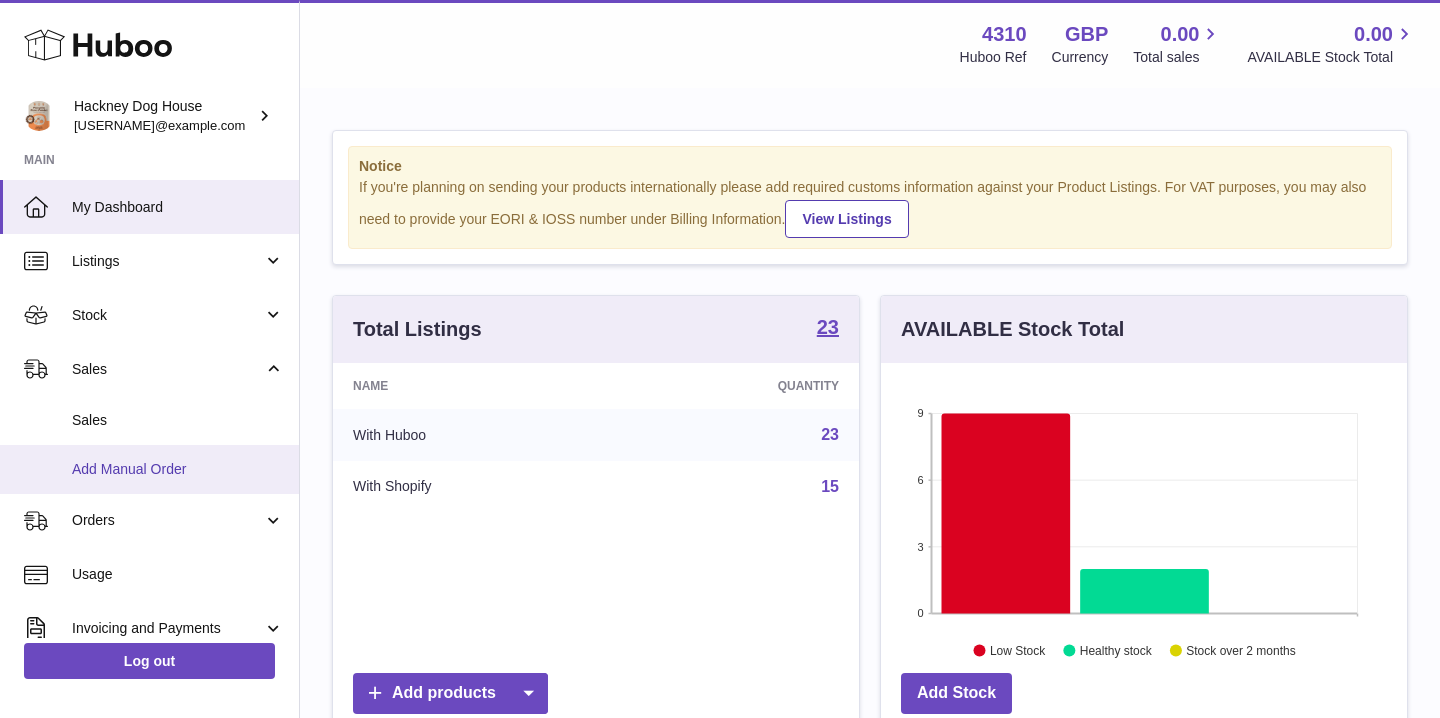 click on "Add Manual Order" at bounding box center [178, 469] 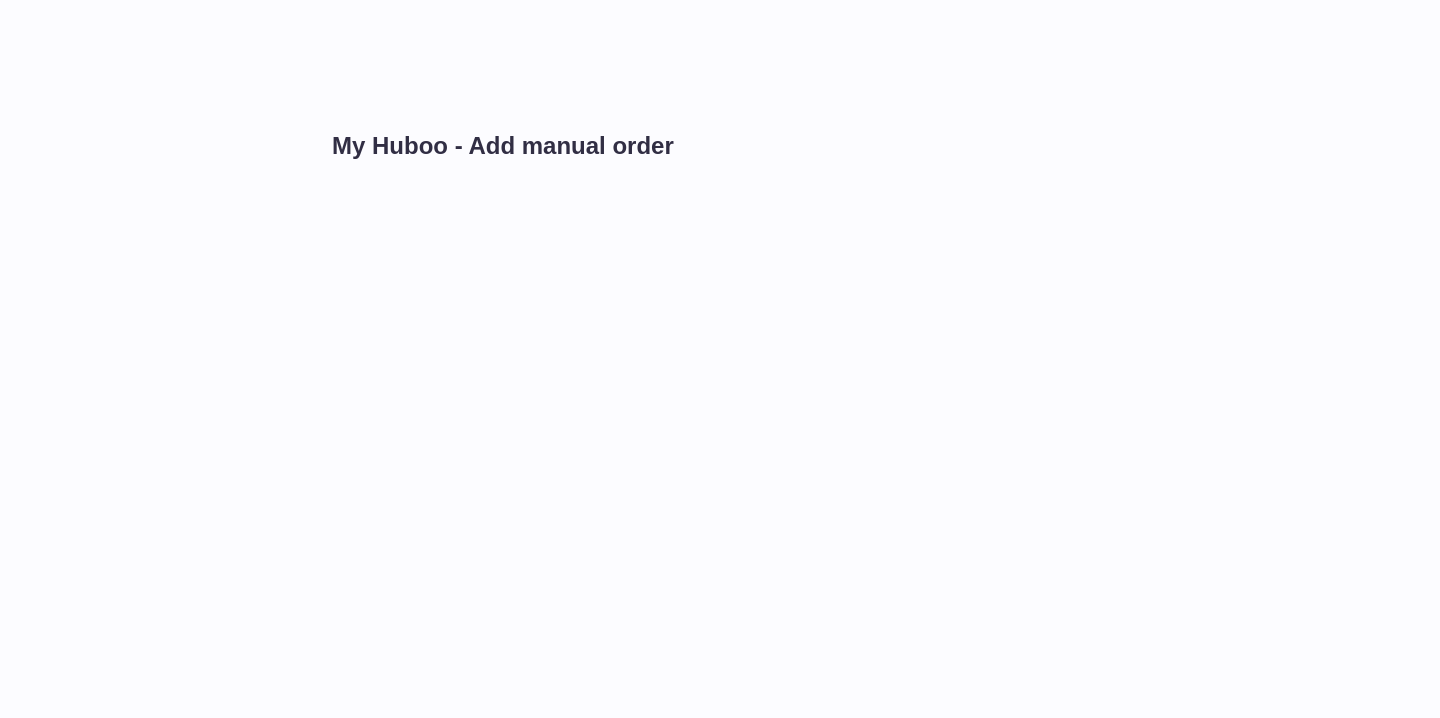 scroll, scrollTop: 0, scrollLeft: 0, axis: both 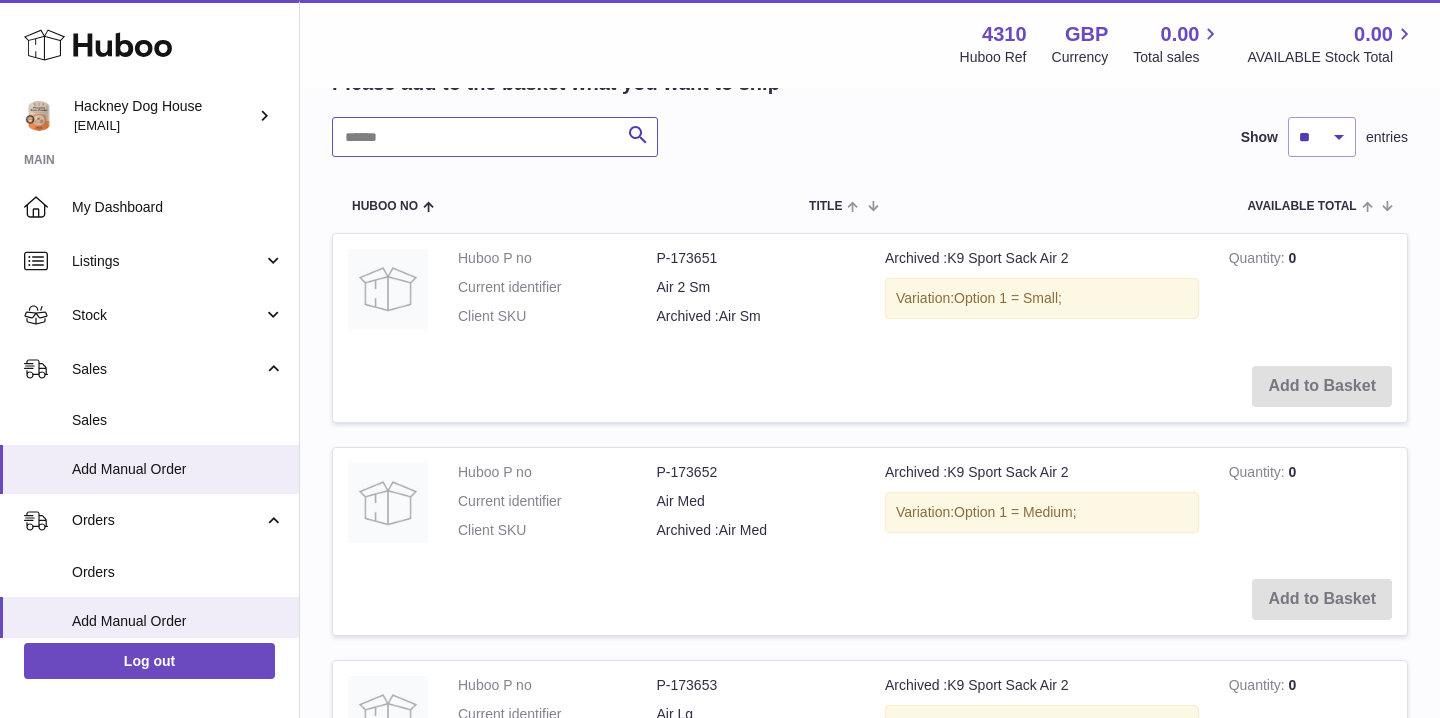 click at bounding box center (495, 137) 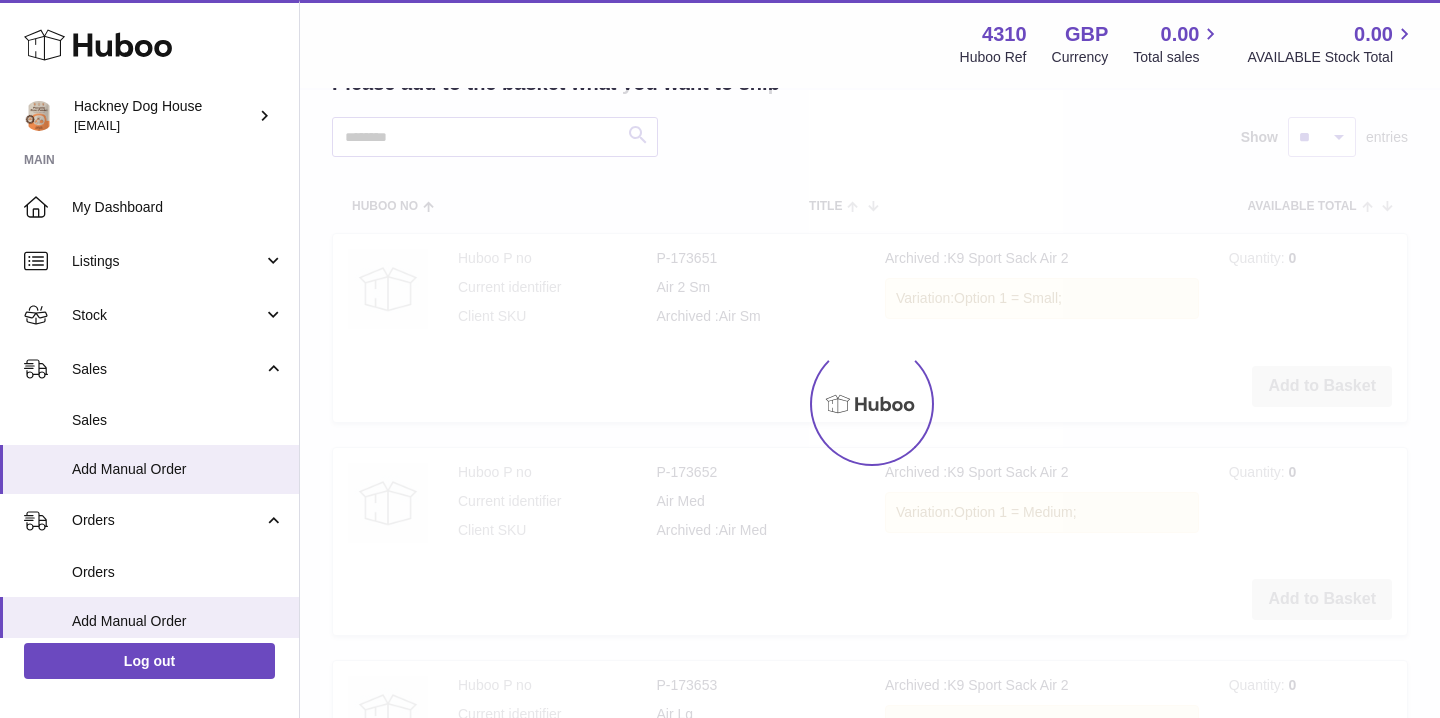 type on "*******" 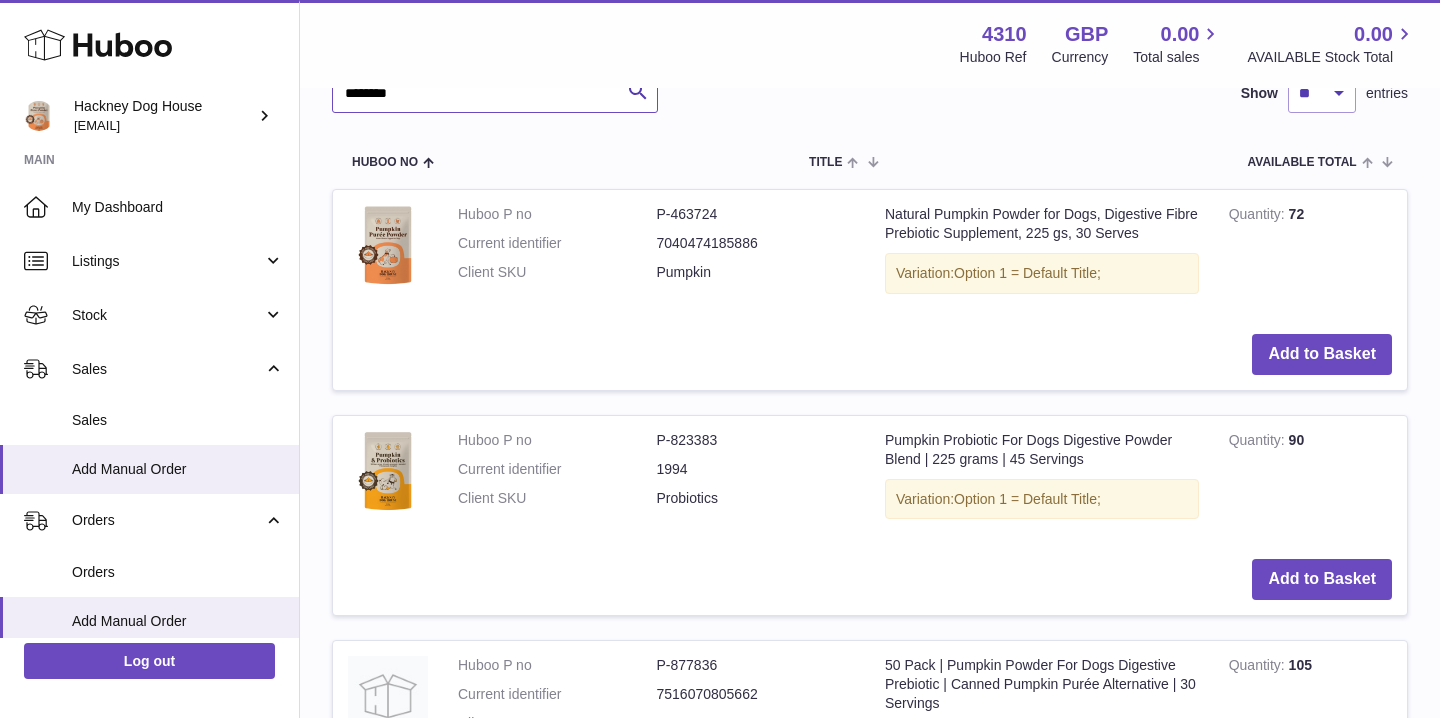 scroll, scrollTop: 451, scrollLeft: 0, axis: vertical 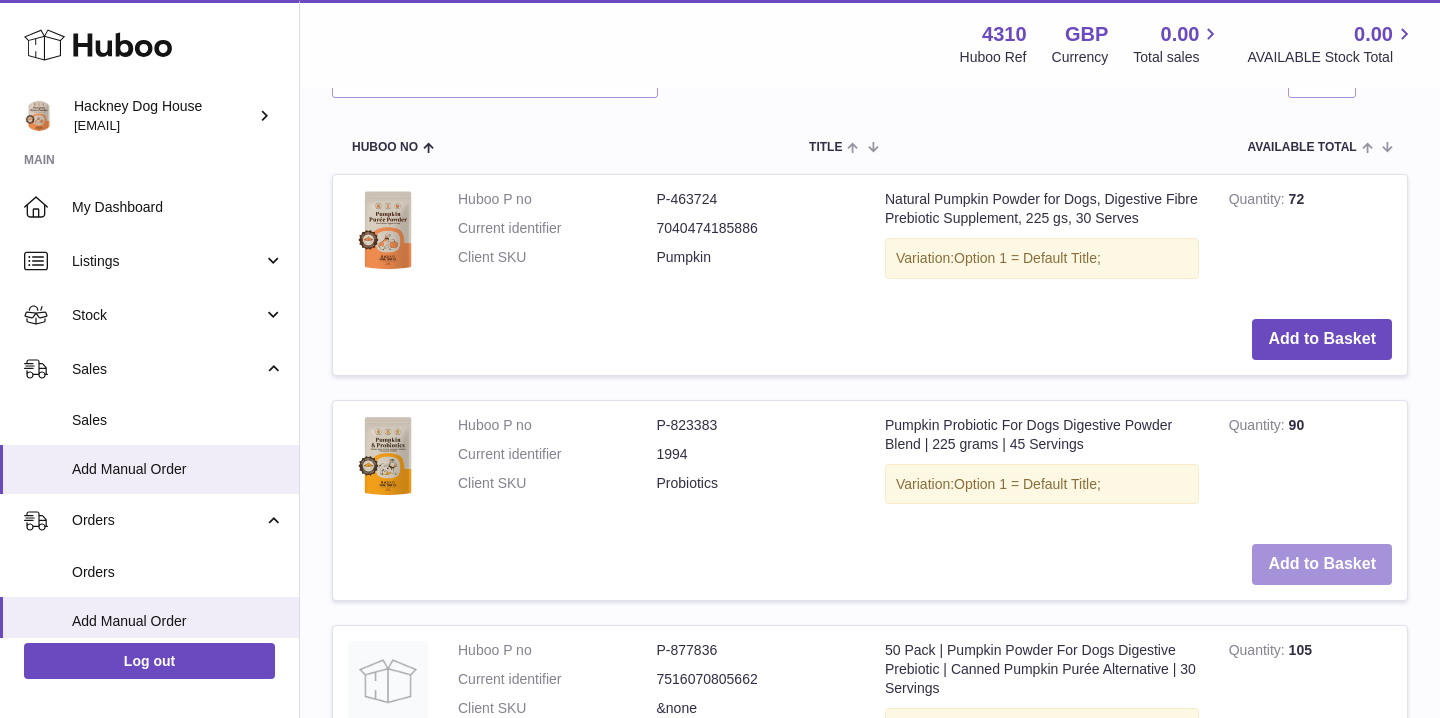 click on "Add to Basket" at bounding box center (1322, 564) 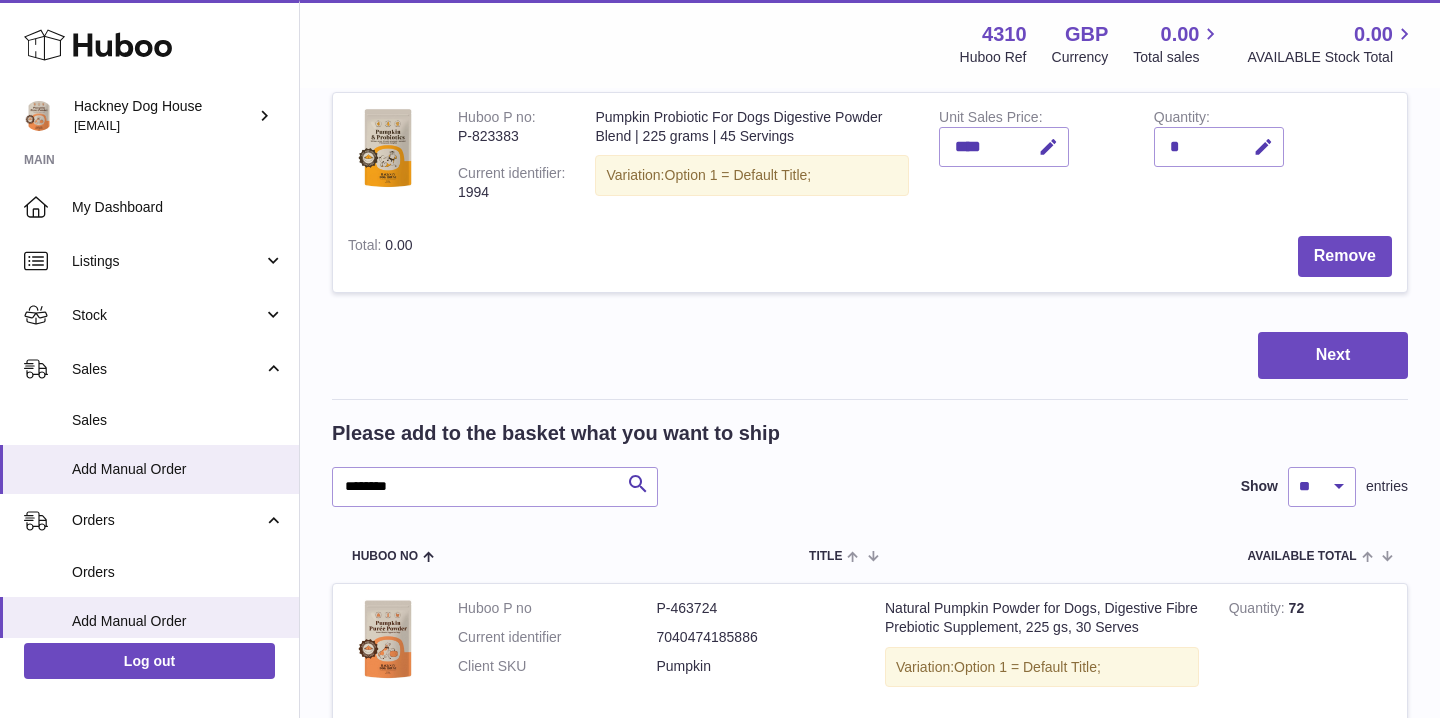 scroll, scrollTop: 0, scrollLeft: 0, axis: both 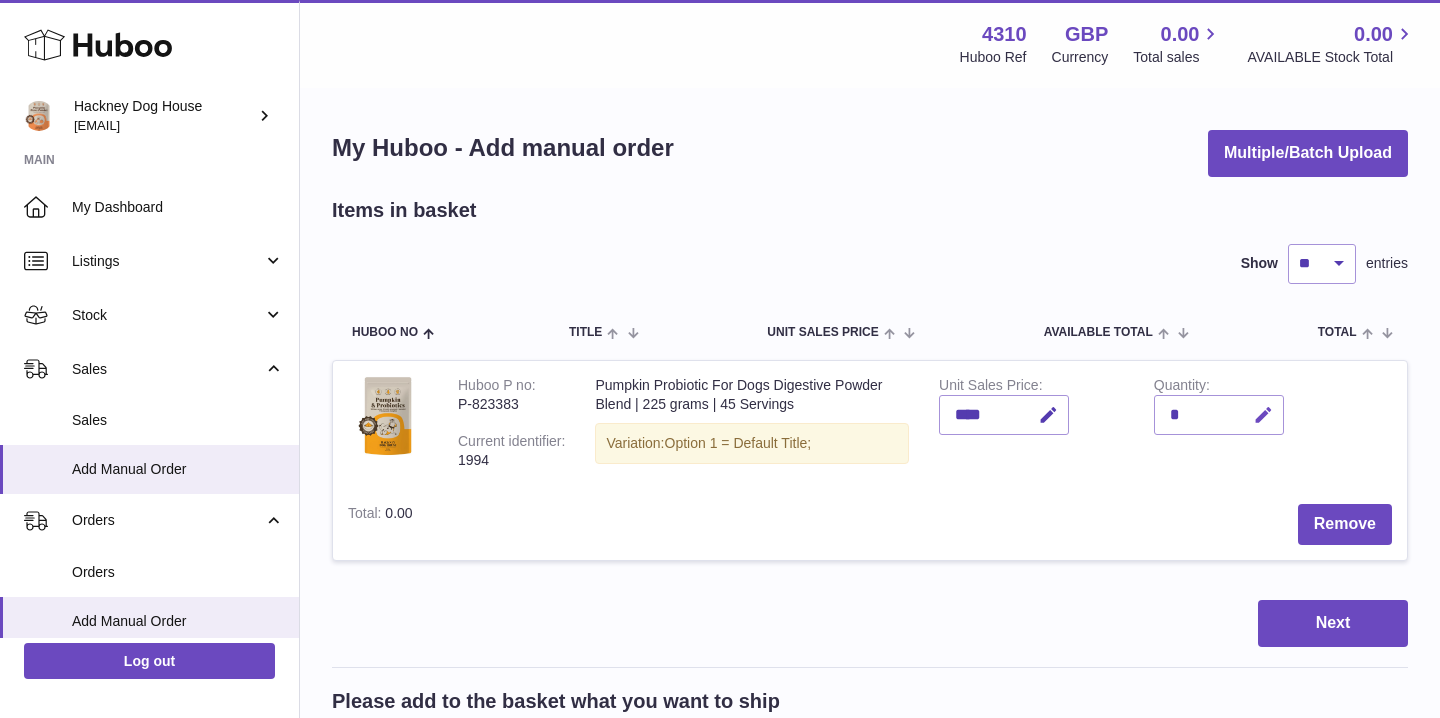 click at bounding box center (1263, 415) 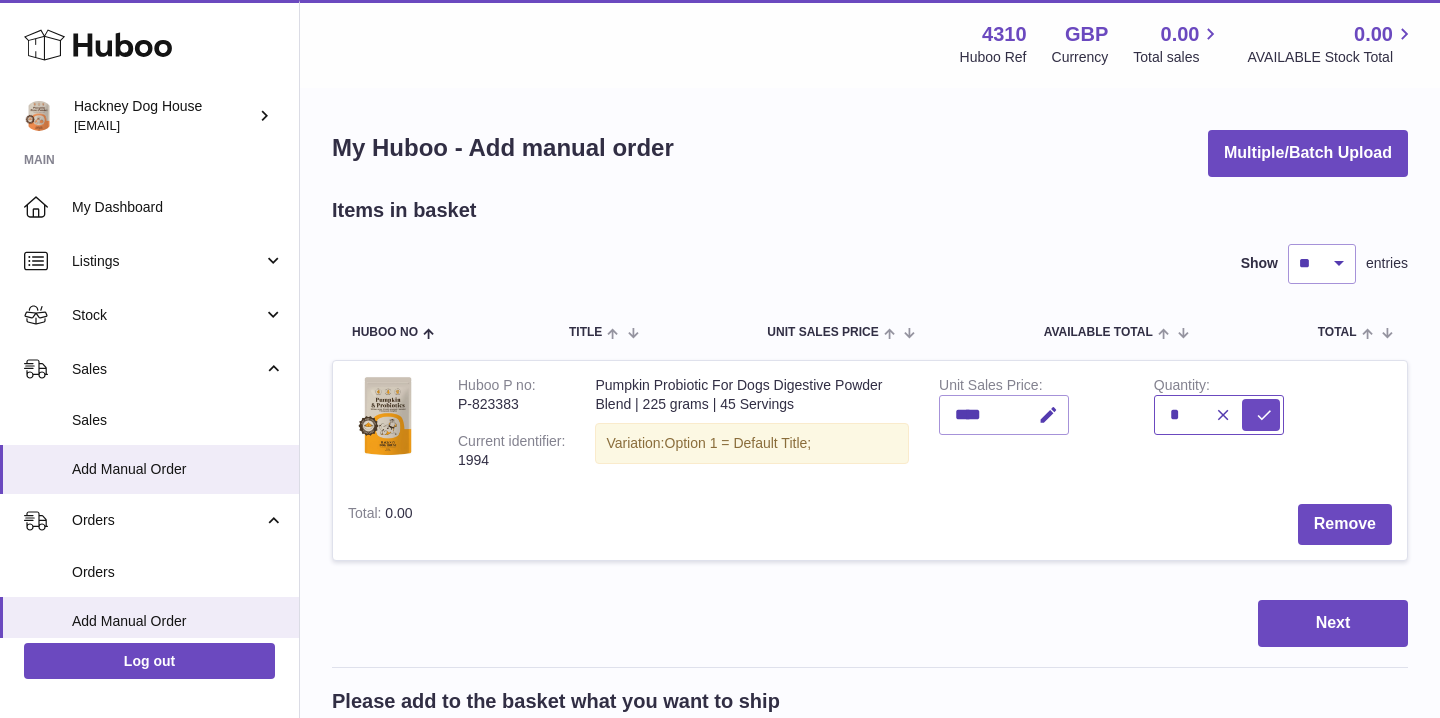 click on "*" at bounding box center [1219, 415] 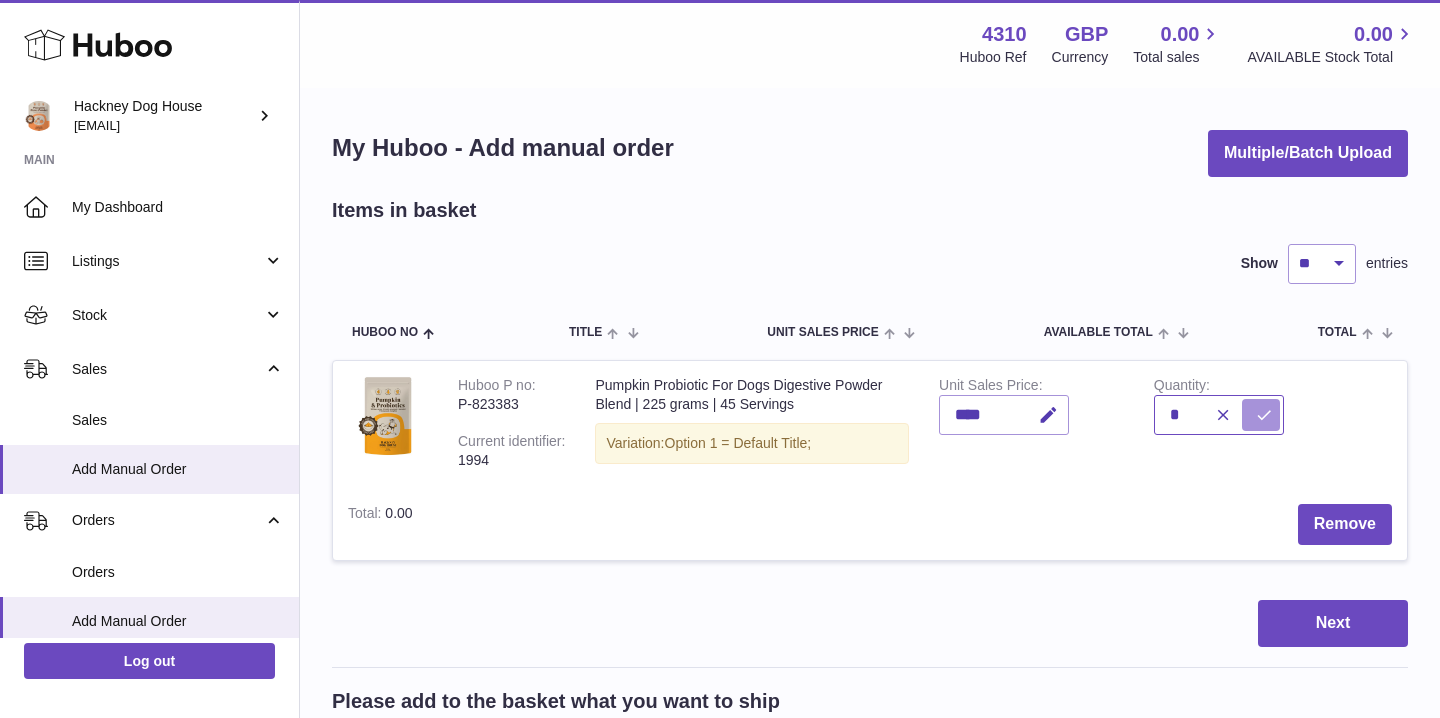 type on "*" 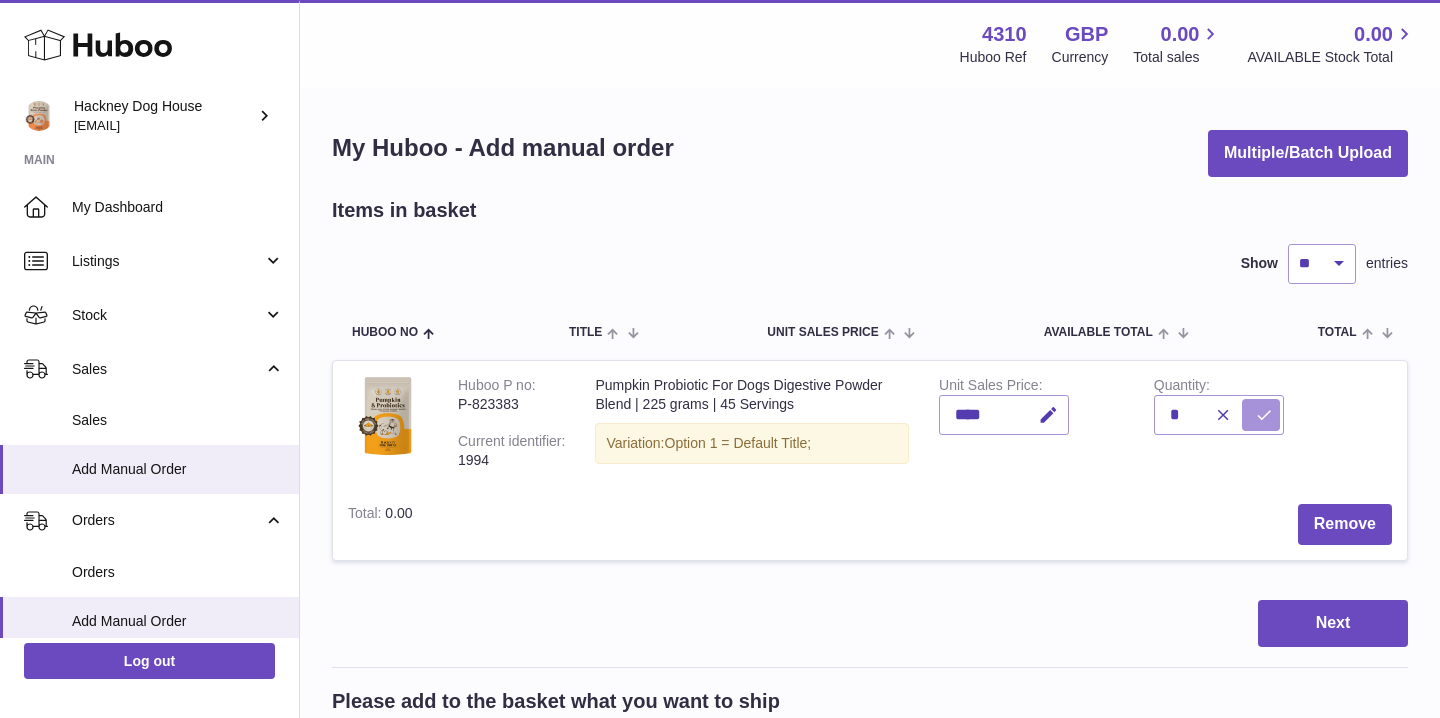 click at bounding box center (1264, 415) 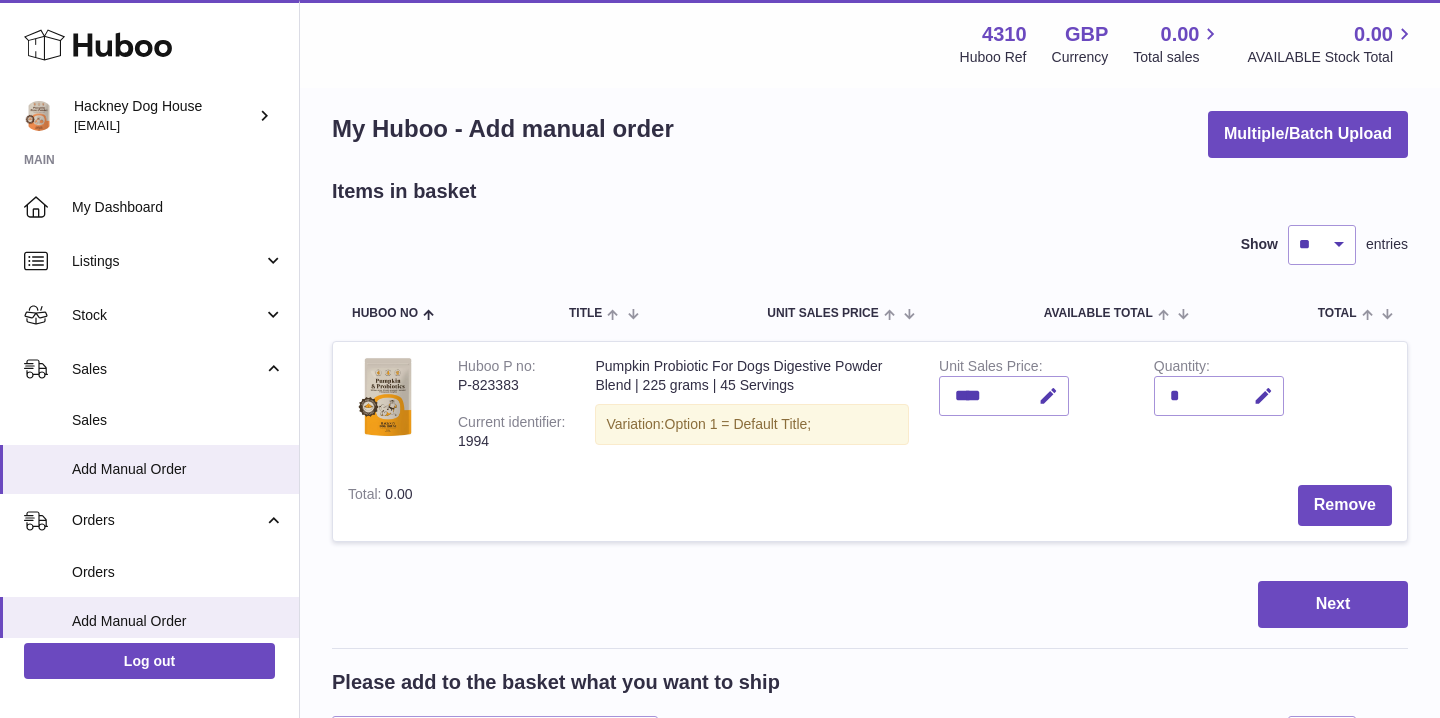 scroll, scrollTop: 29, scrollLeft: 0, axis: vertical 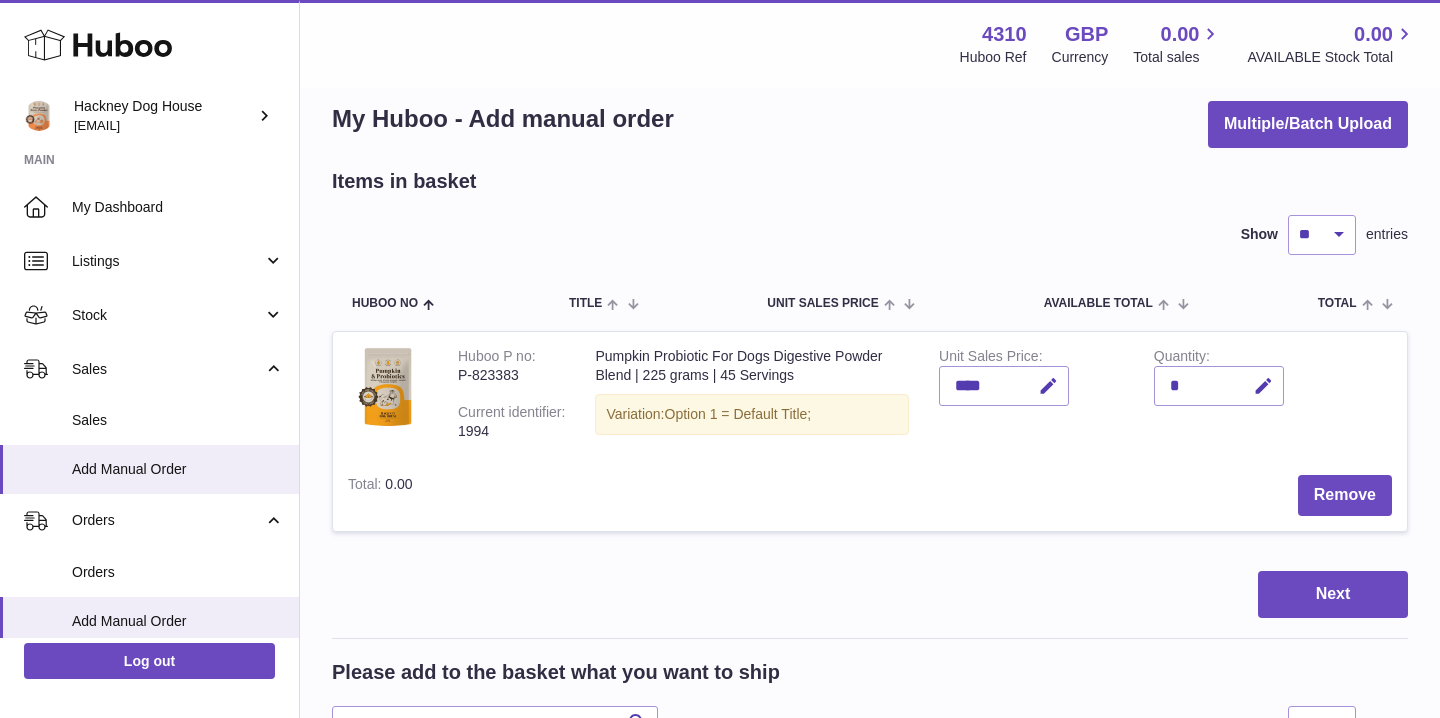 click on "Pumpkin Probiotic For Dogs Digestive Powder Blend | 225 grams | 45 Servings
Variation:
Option 1 = Default Title;" at bounding box center (752, 396) 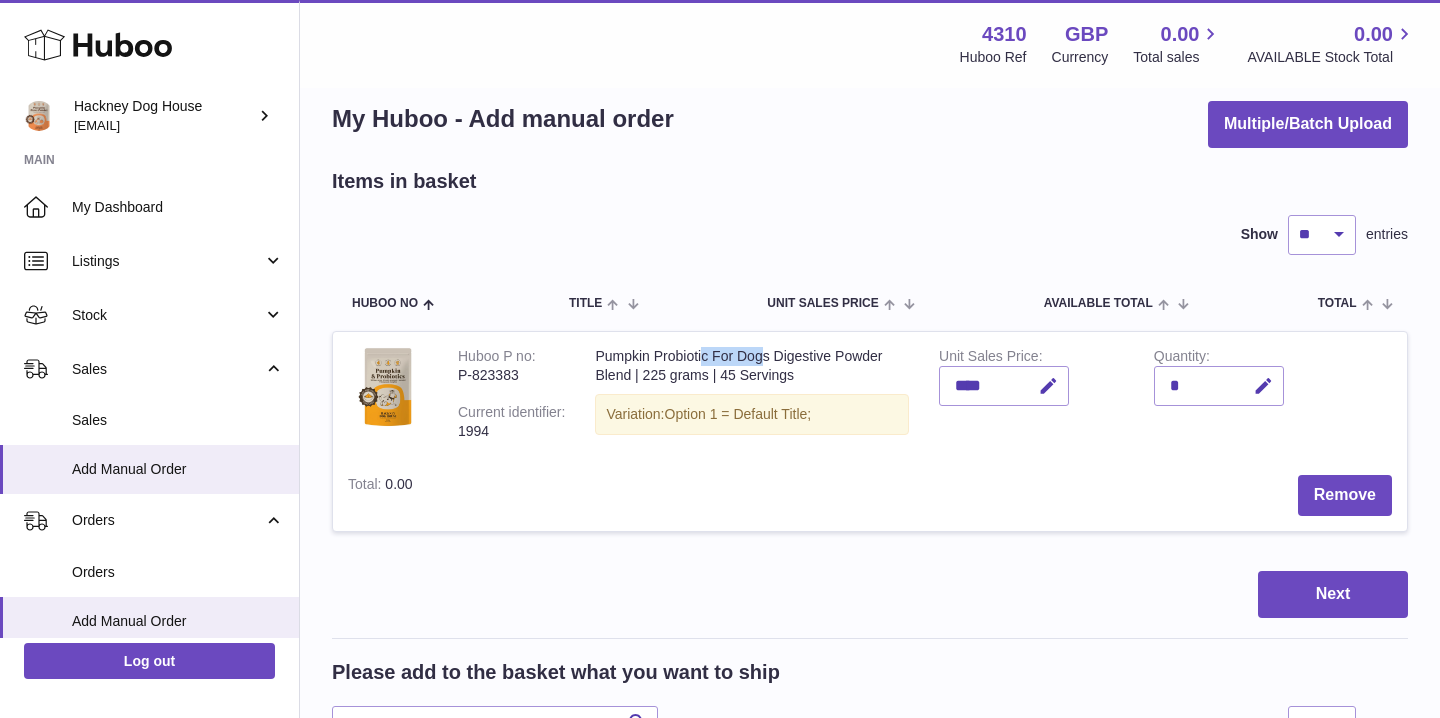 click on "Pumpkin Probiotic For Dogs Digestive Powder Blend | 225 grams | 45 Servings
Variation:
Option 1 = Default Title;" at bounding box center [752, 396] 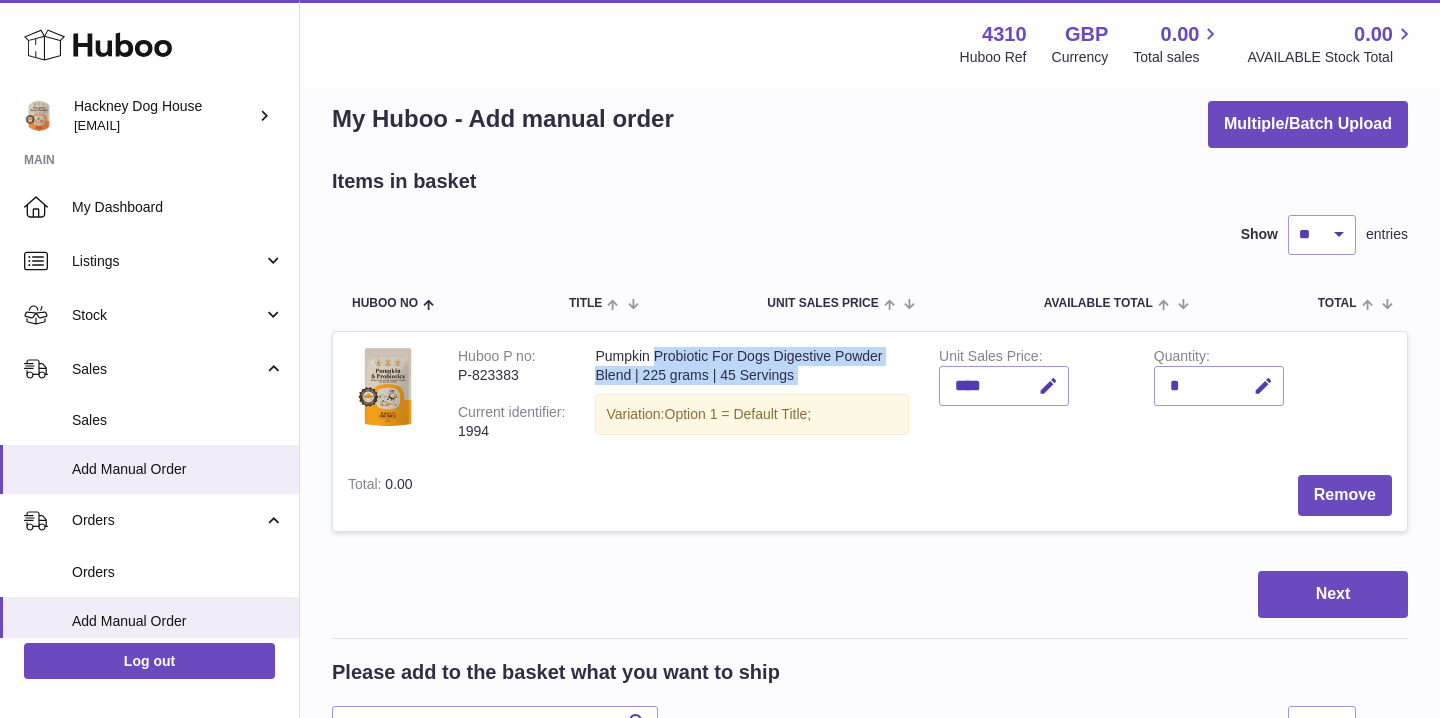 click on "Pumpkin Probiotic For Dogs Digestive Powder Blend | 225 grams | 45 Servings
Variation:
Option 1 = Default Title;" at bounding box center [752, 396] 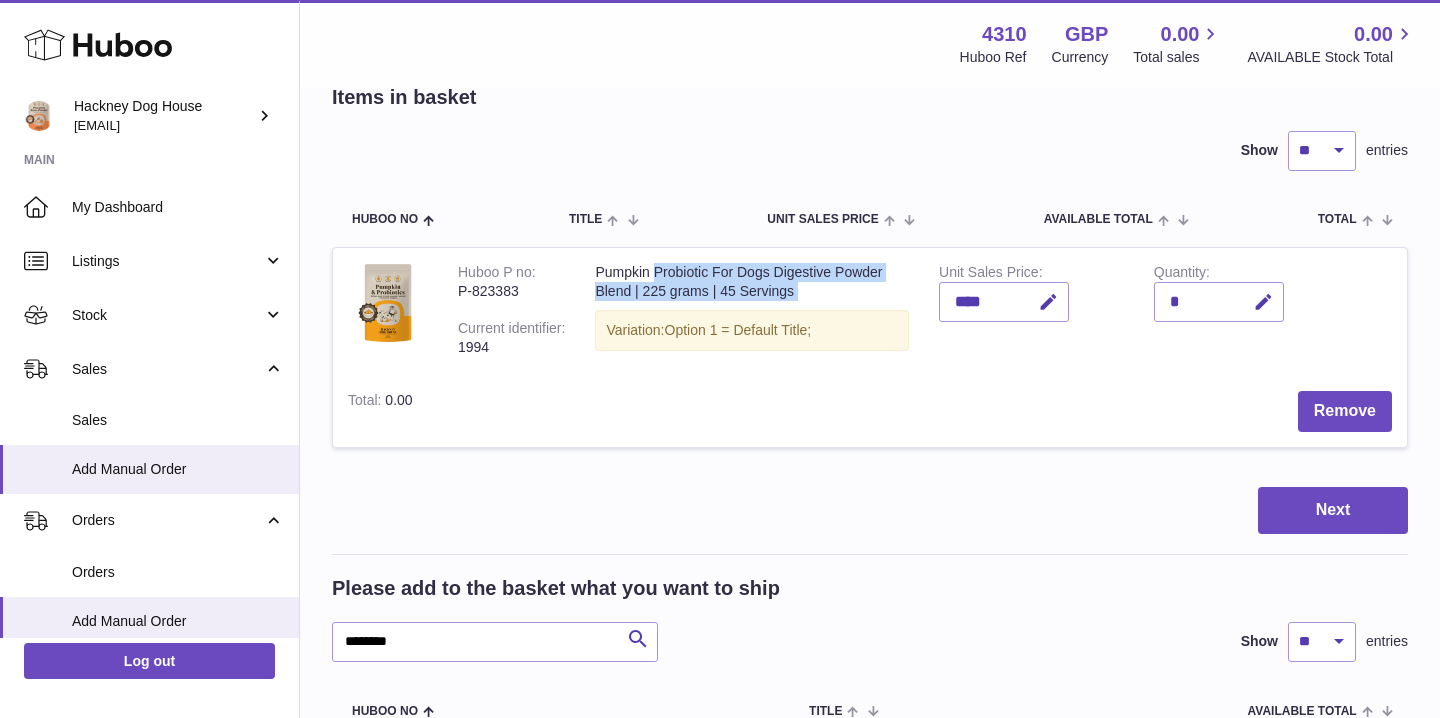 scroll, scrollTop: 114, scrollLeft: 0, axis: vertical 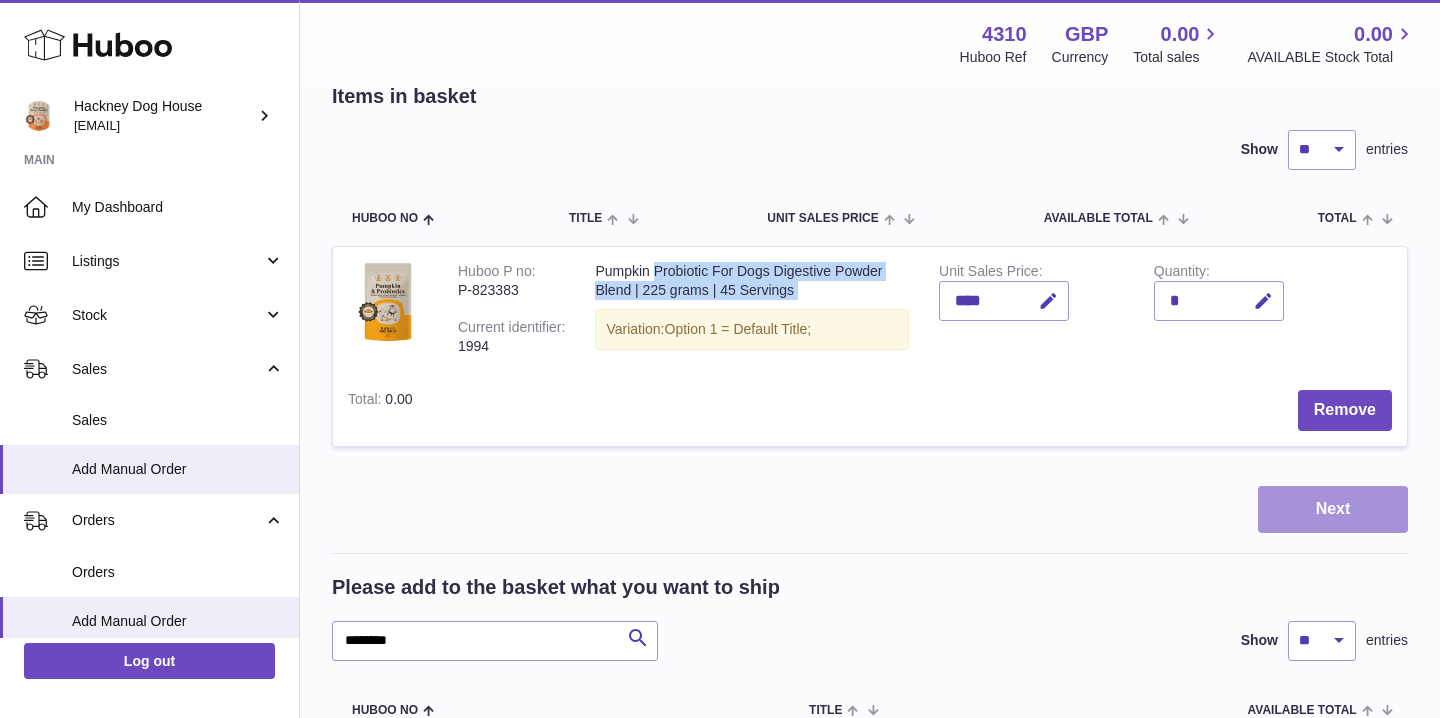 click on "Next" at bounding box center [1333, 509] 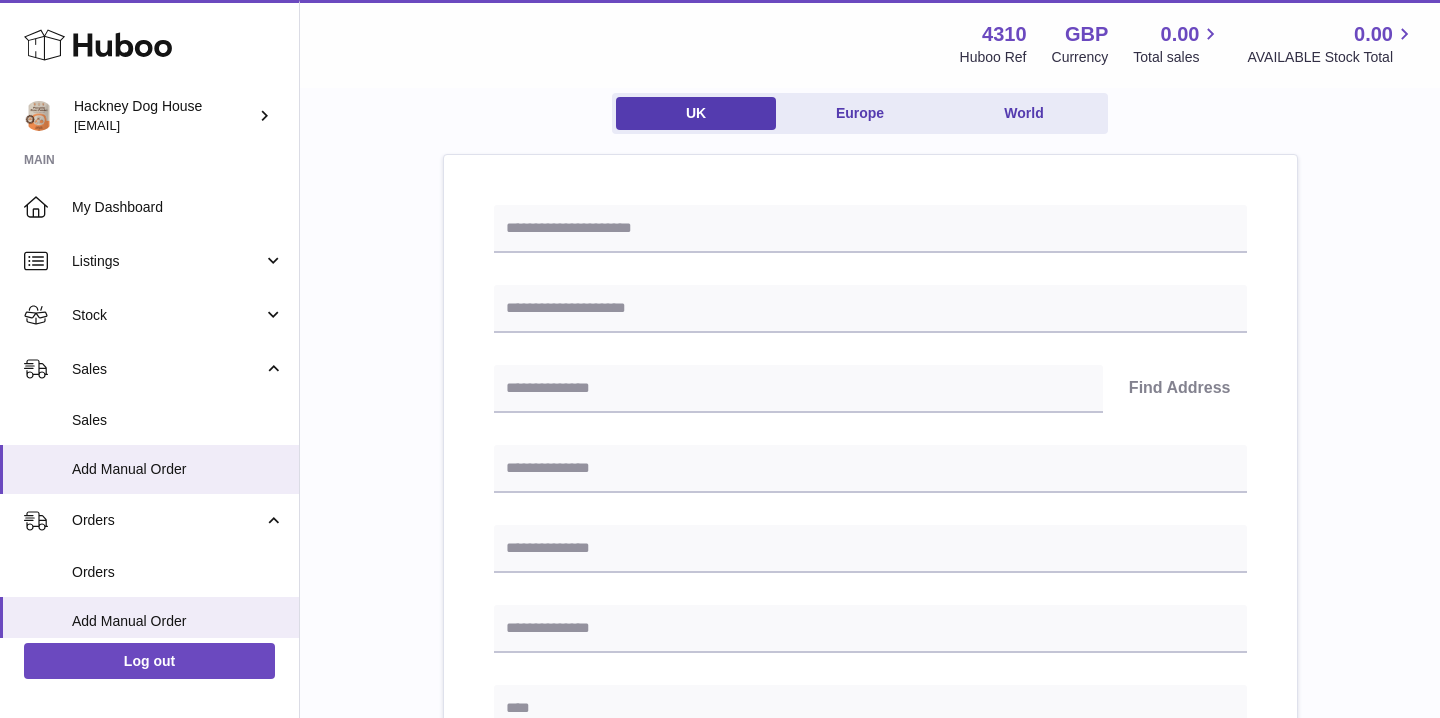 scroll, scrollTop: 212, scrollLeft: 0, axis: vertical 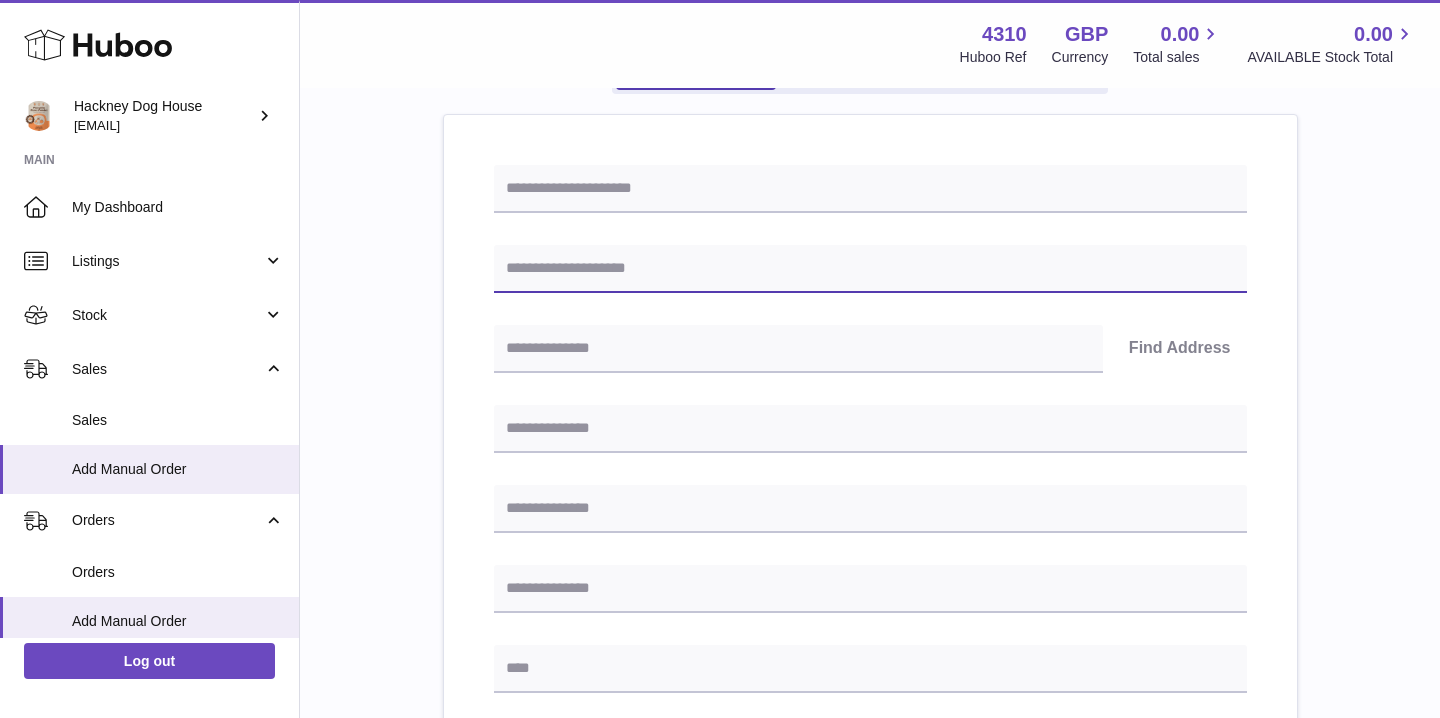 click at bounding box center [870, 269] 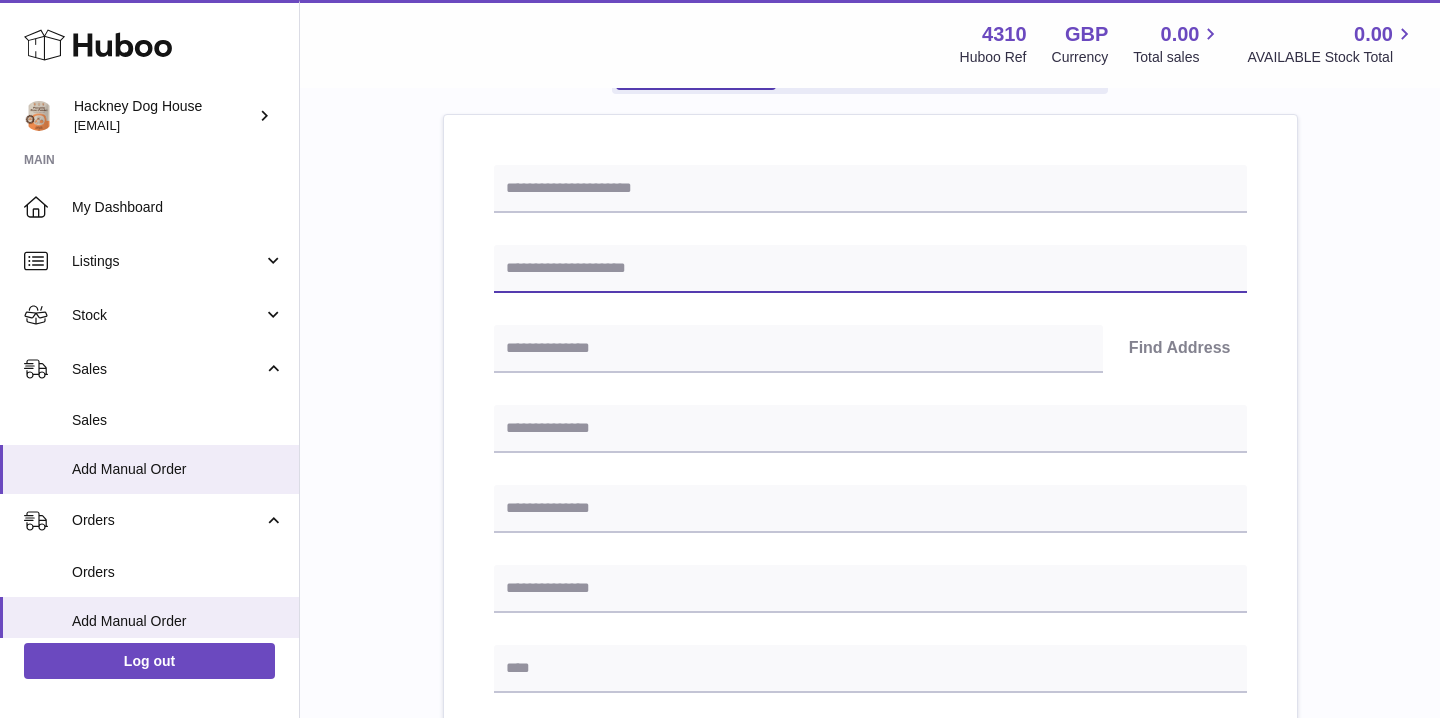 paste on "**********" 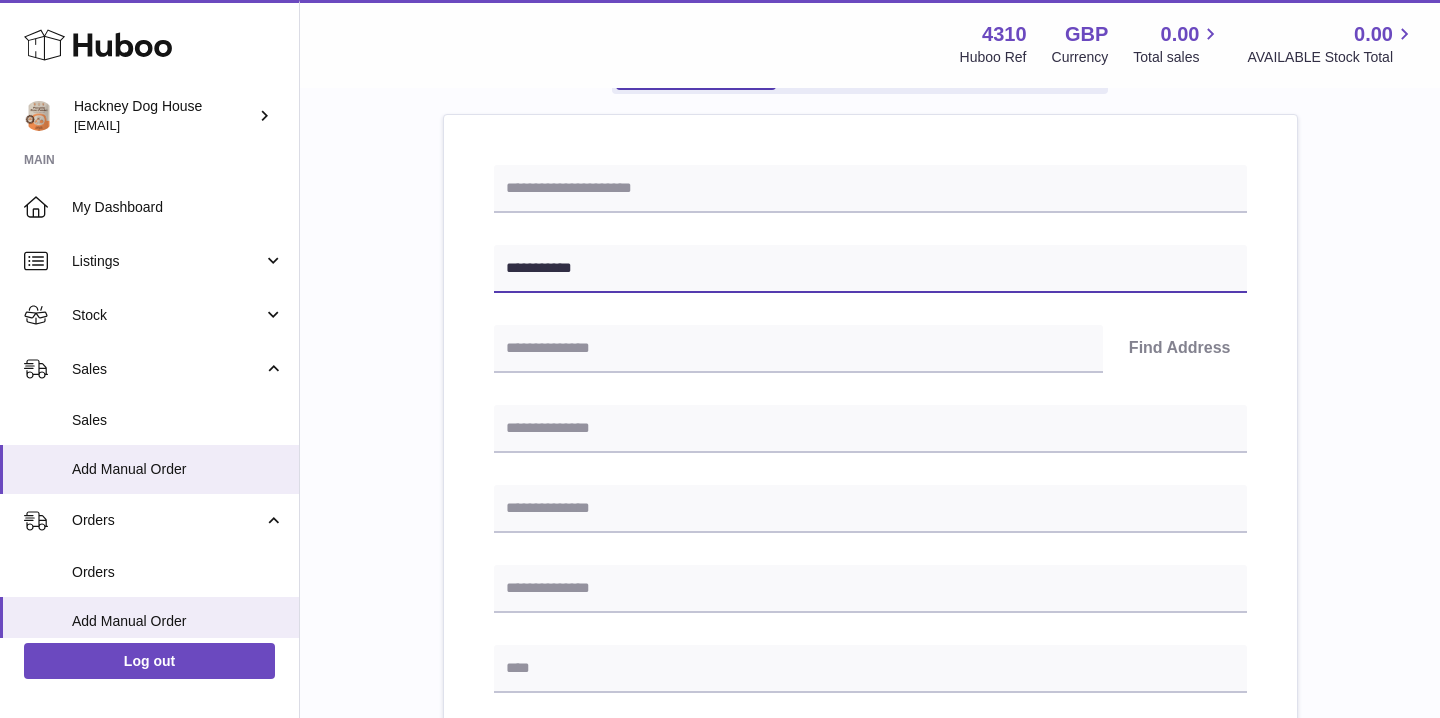 type on "**********" 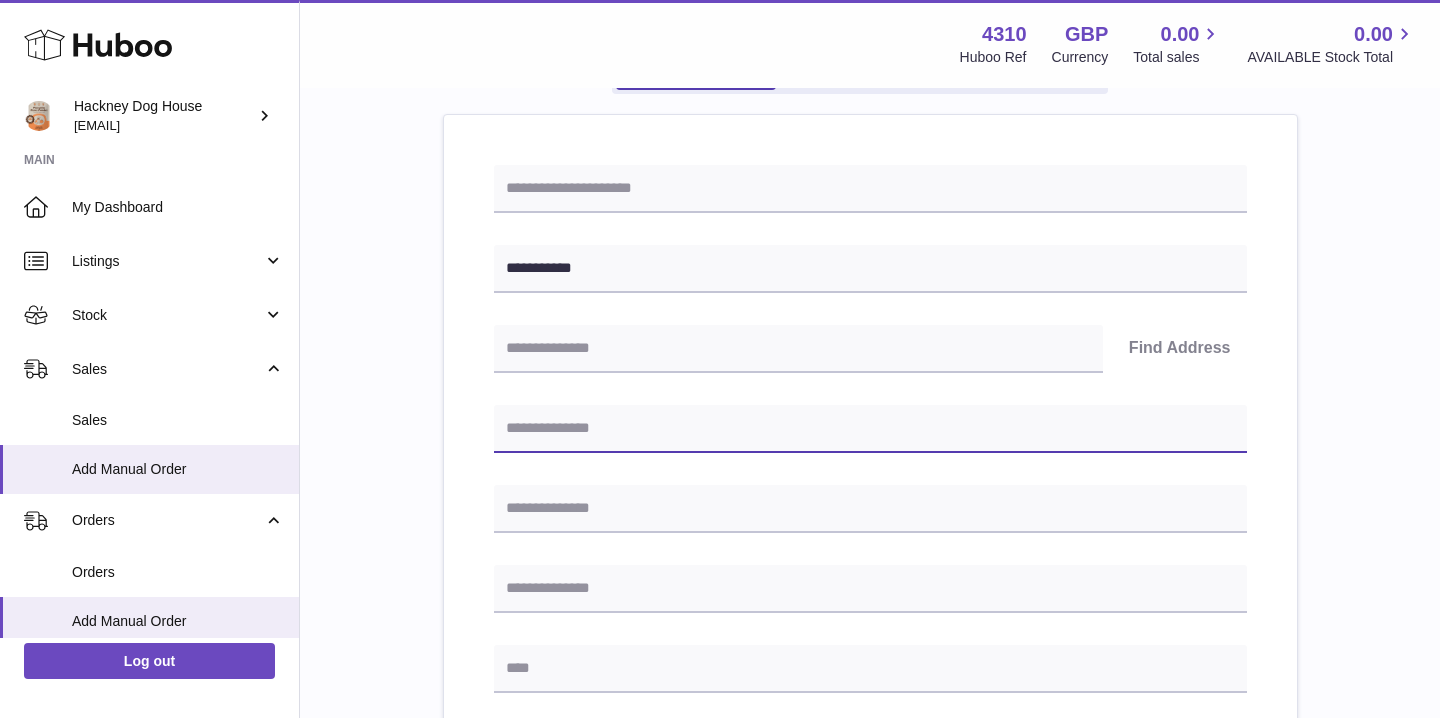 click at bounding box center (870, 429) 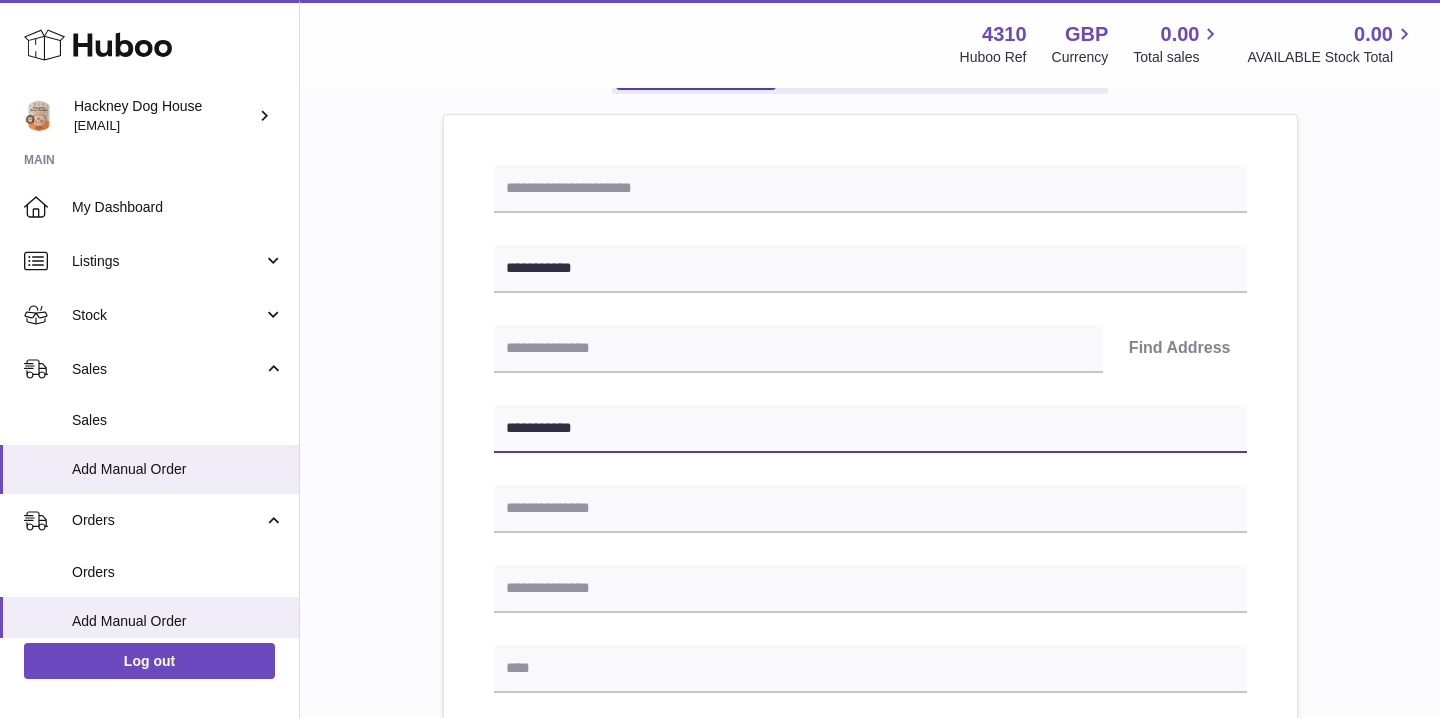 type on "**********" 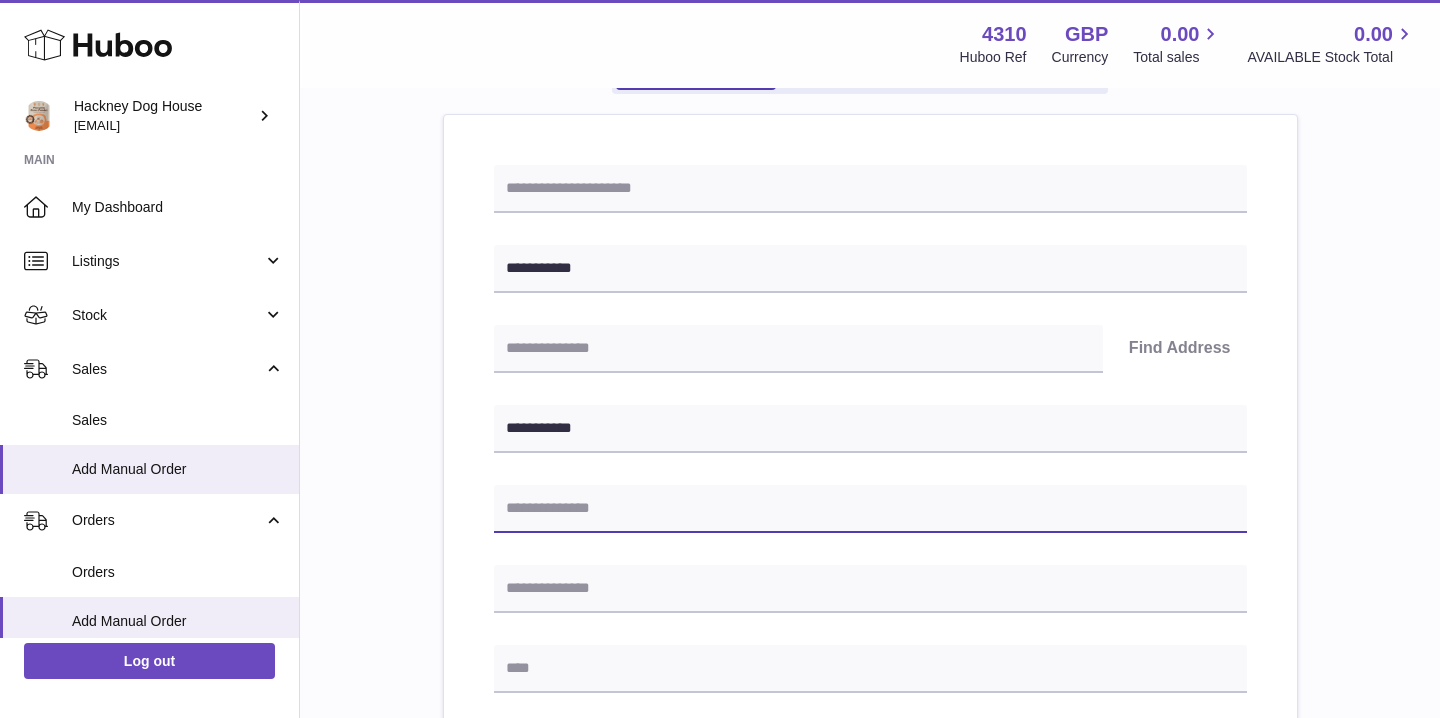 click at bounding box center [870, 509] 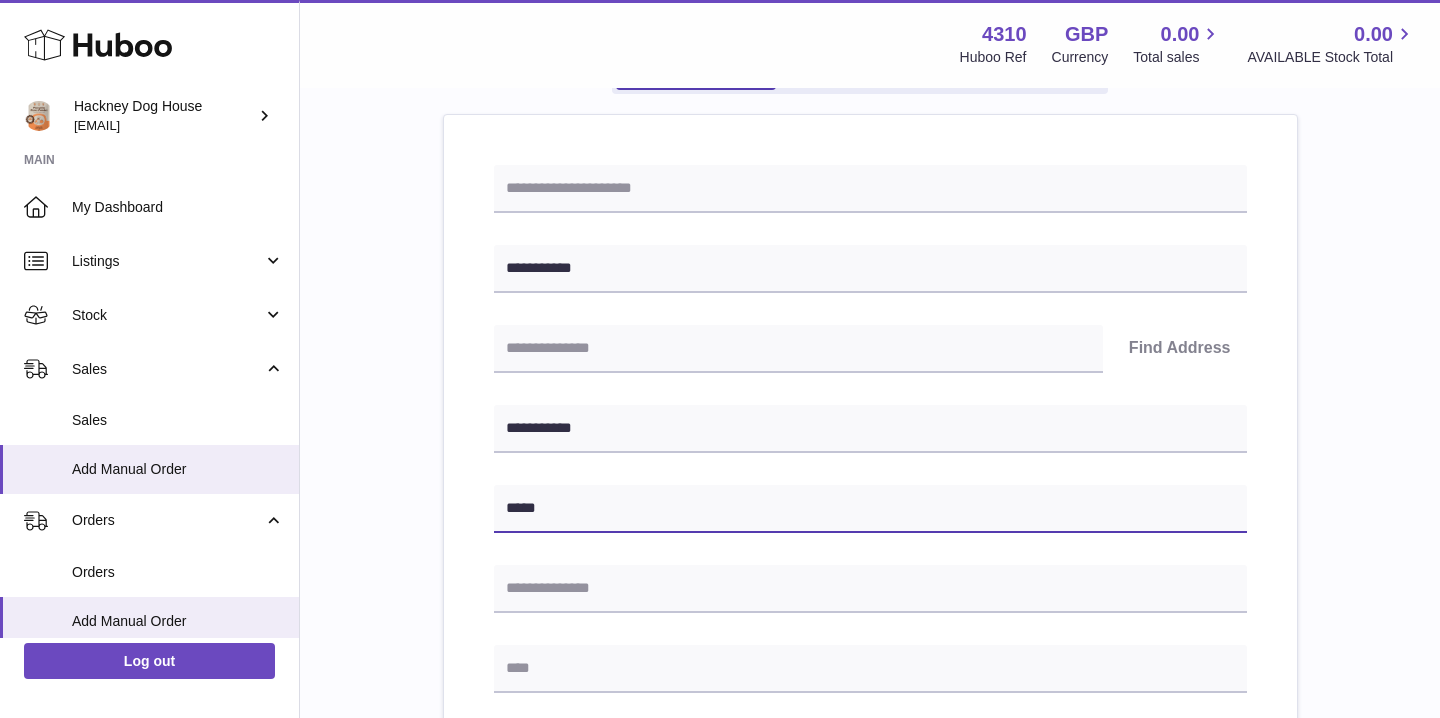 type on "*****" 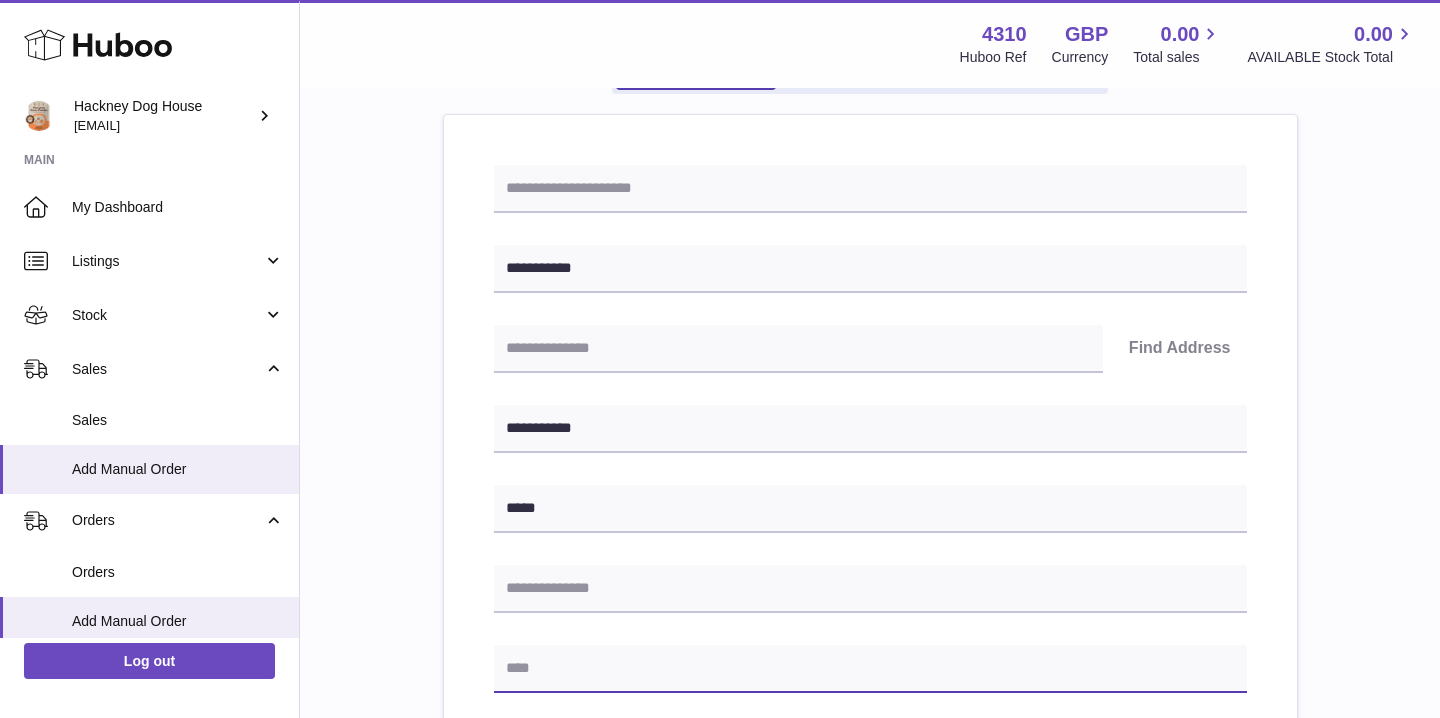 click at bounding box center [870, 669] 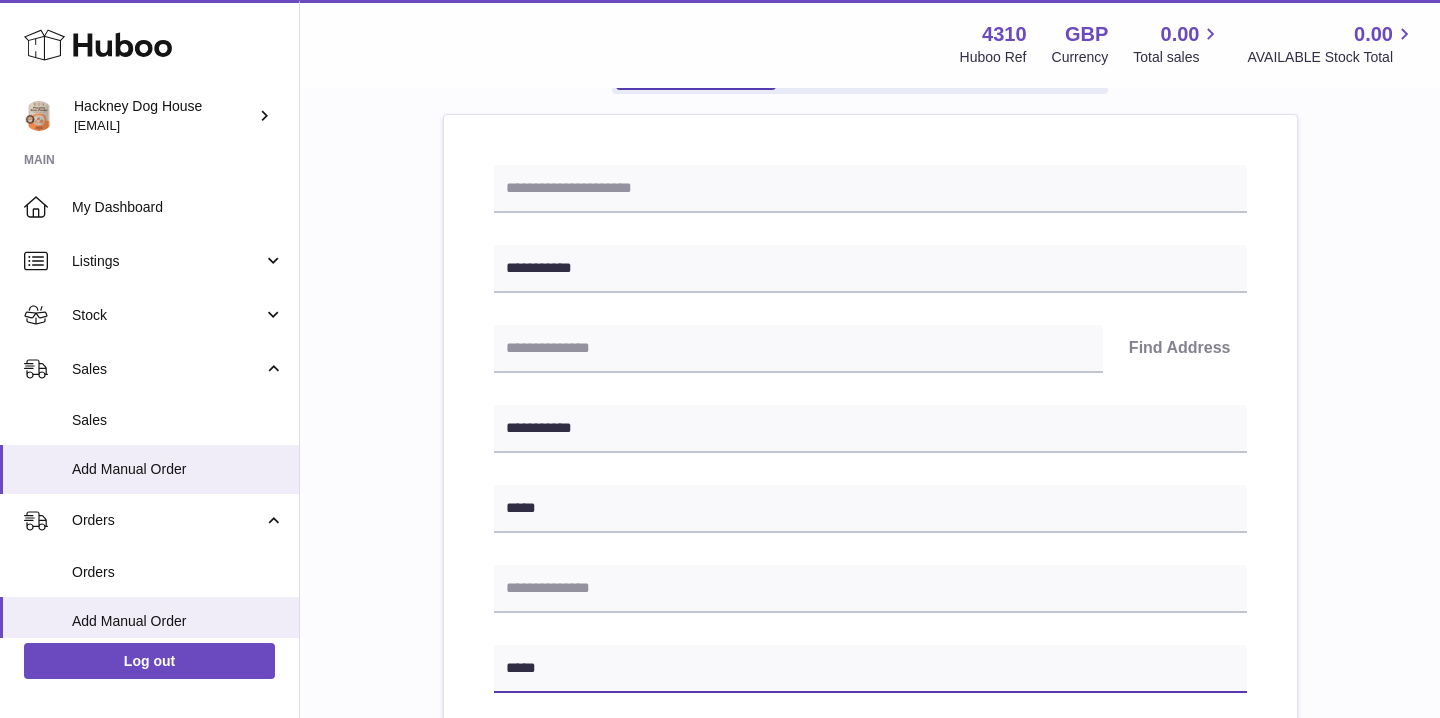 type on "*****" 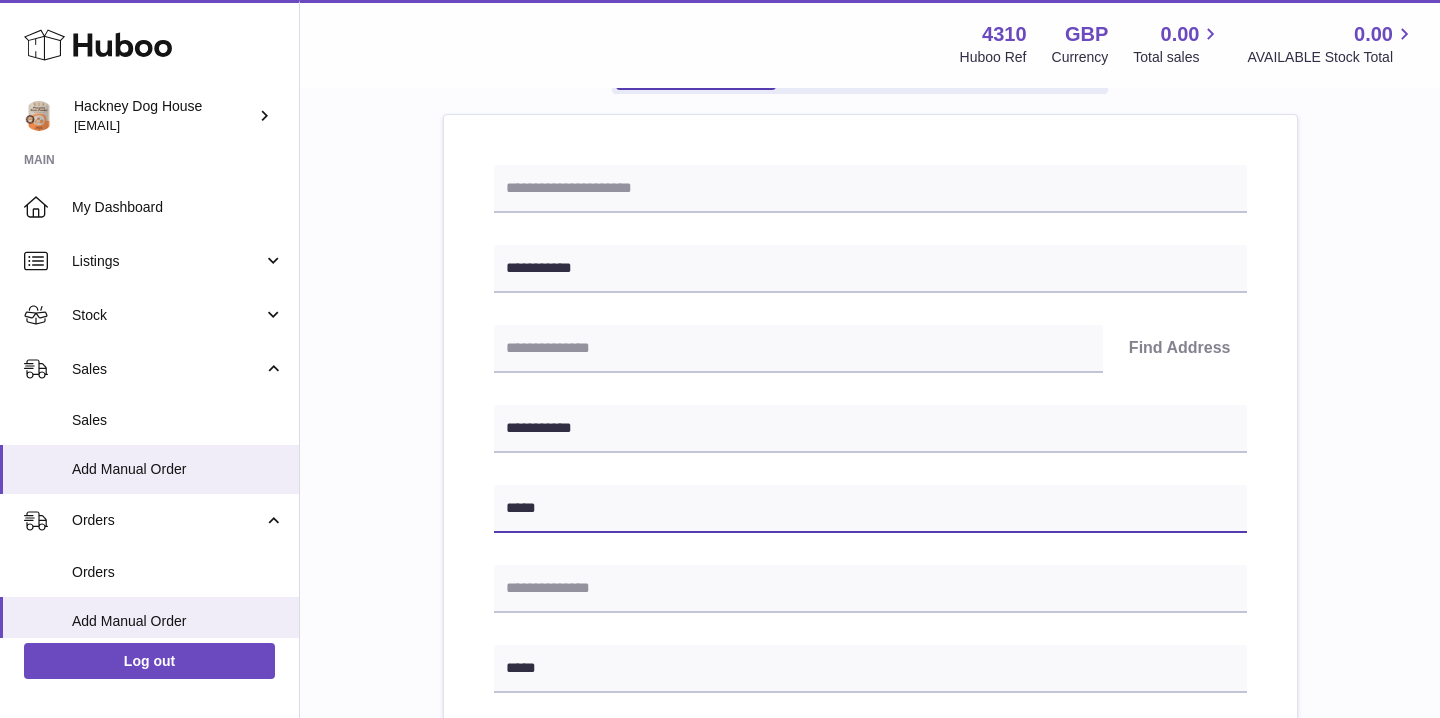 click on "*****" at bounding box center (870, 509) 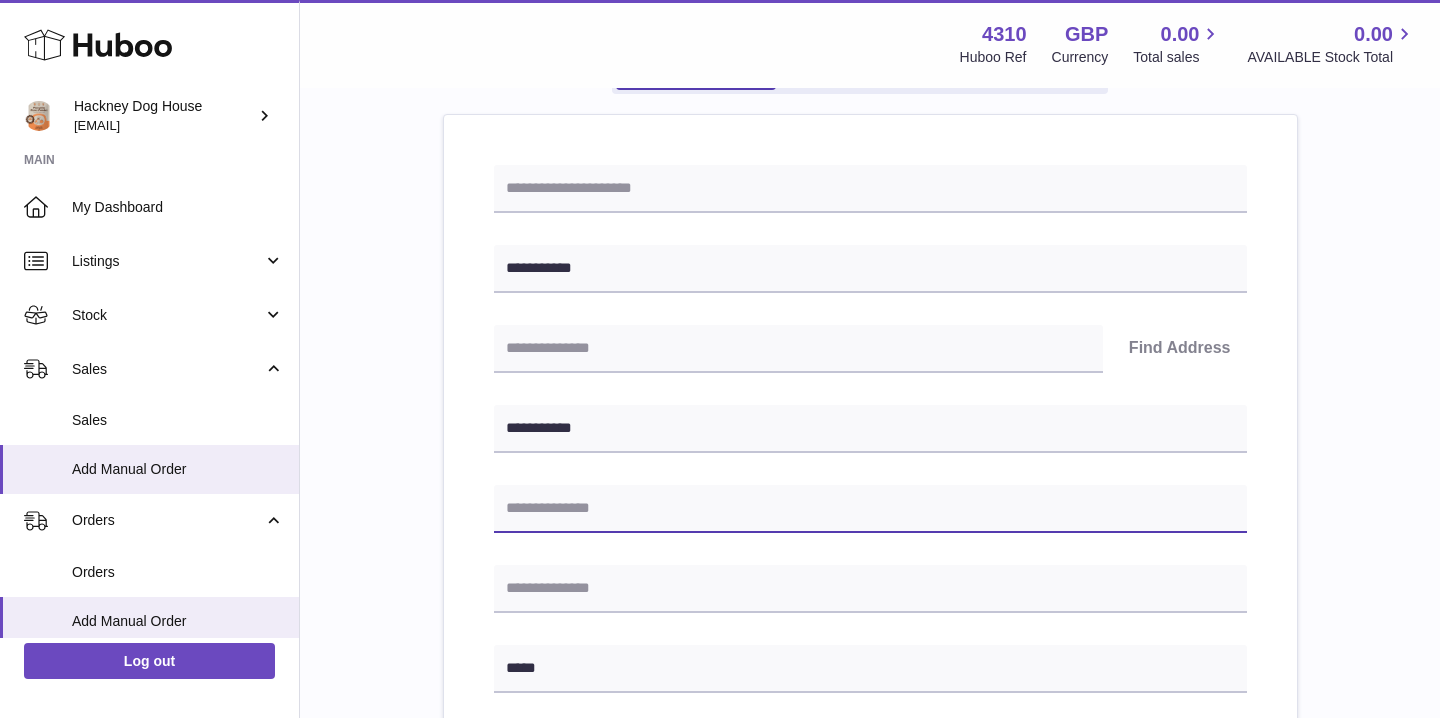 type 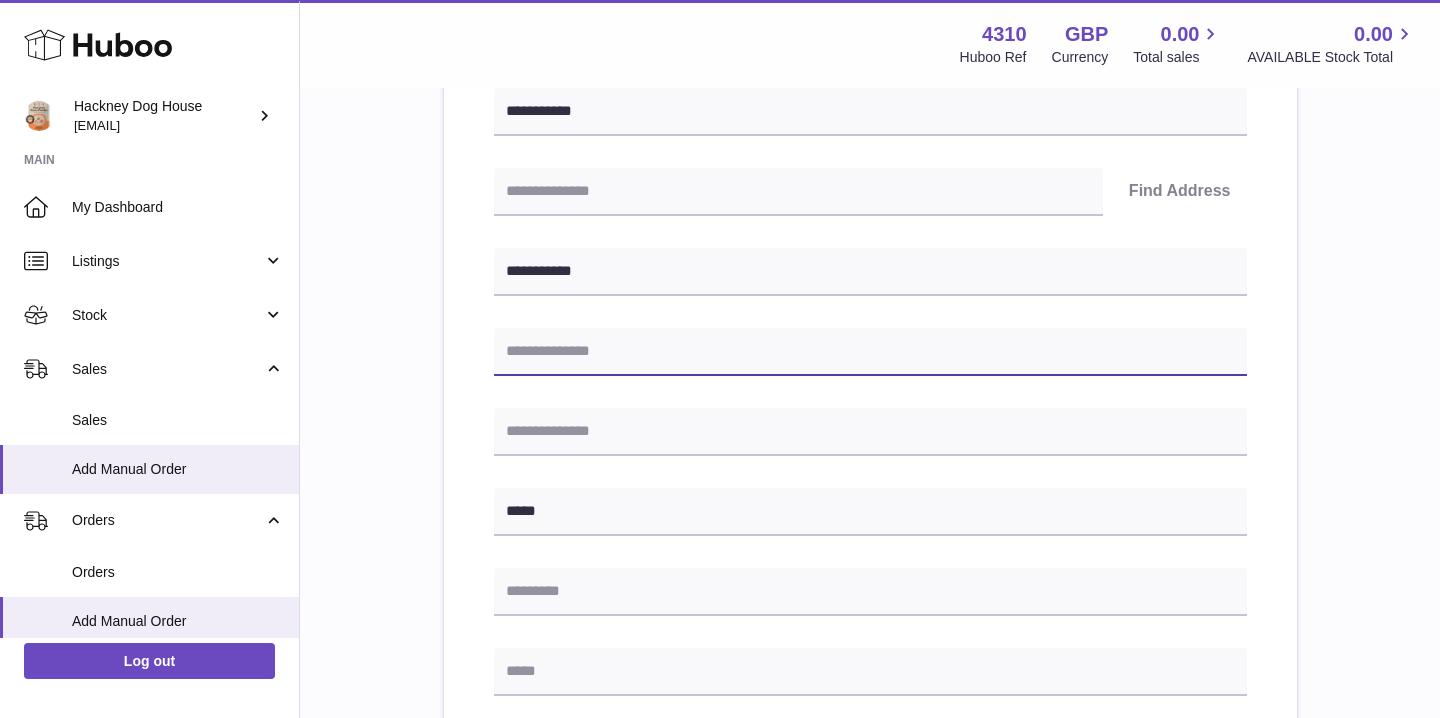 scroll, scrollTop: 374, scrollLeft: 0, axis: vertical 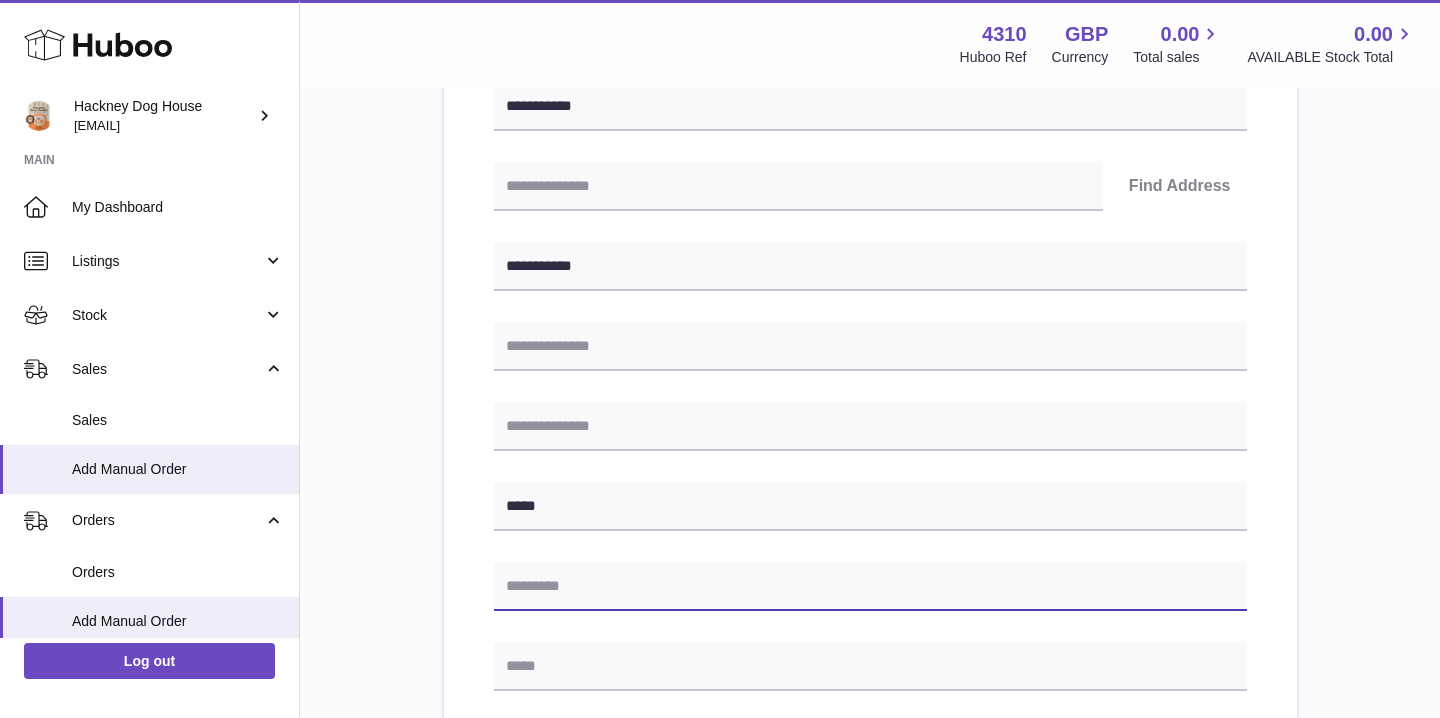 click at bounding box center (870, 587) 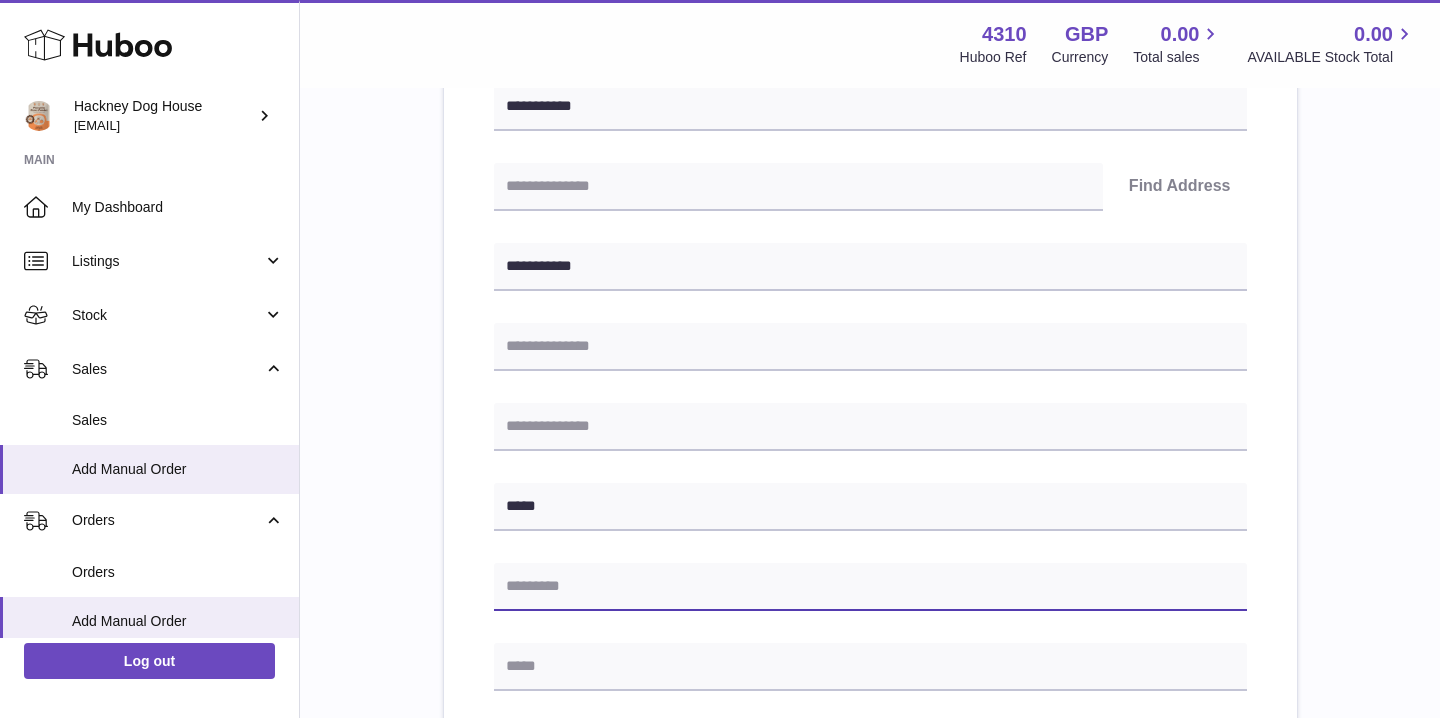paste on "********" 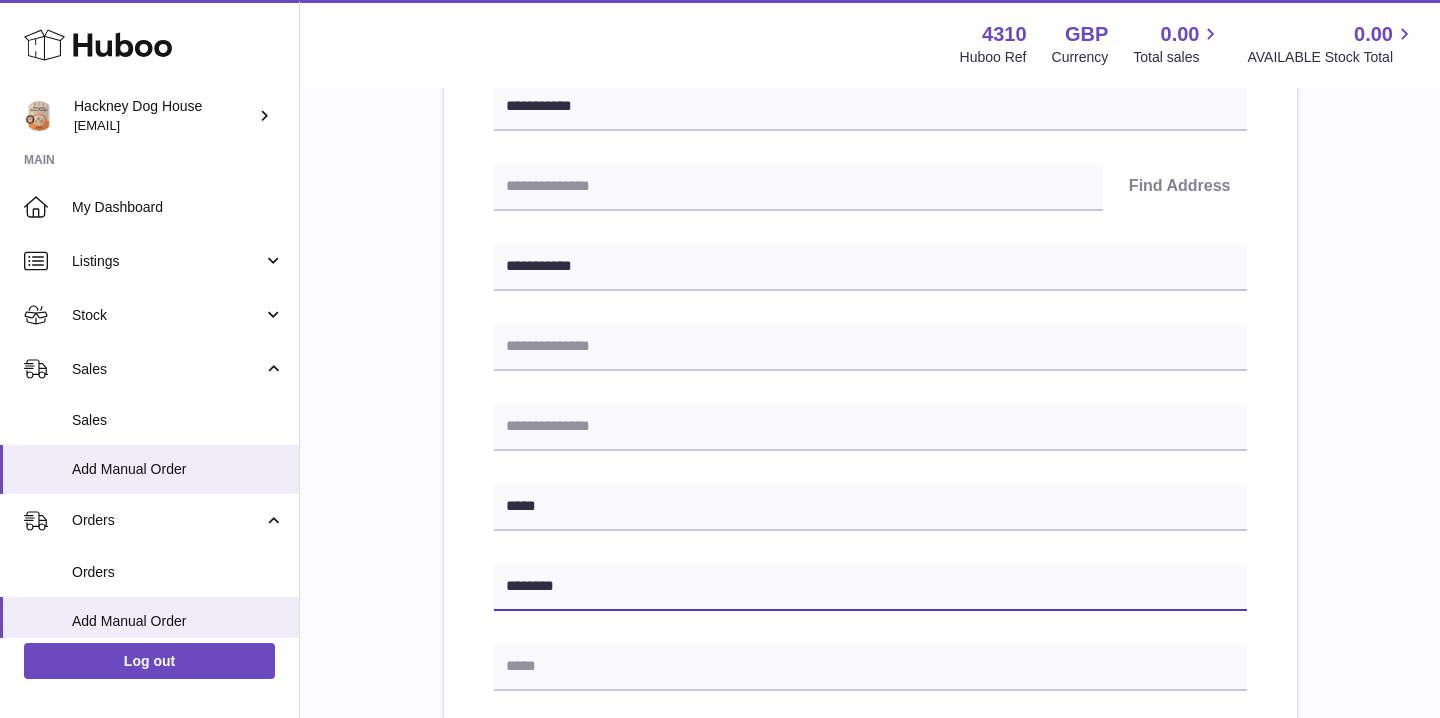type on "********" 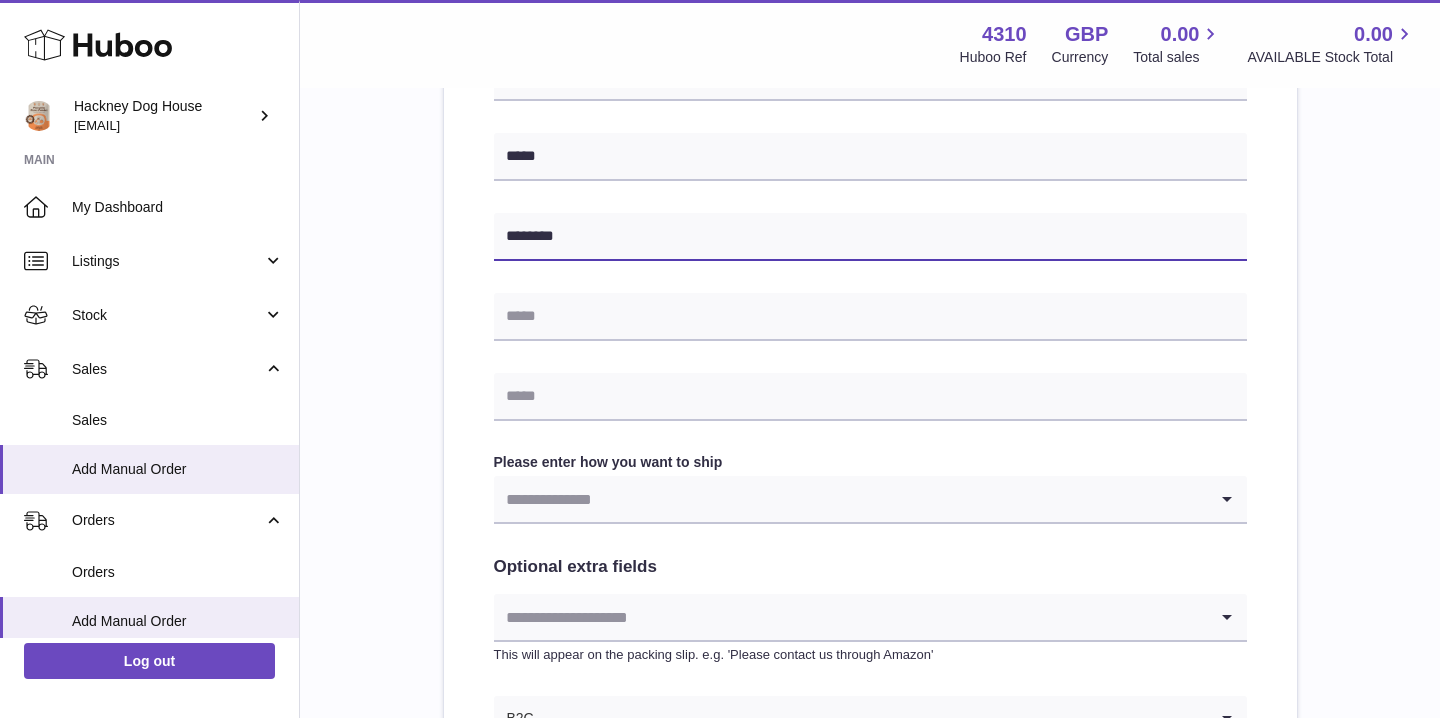 scroll, scrollTop: 726, scrollLeft: 0, axis: vertical 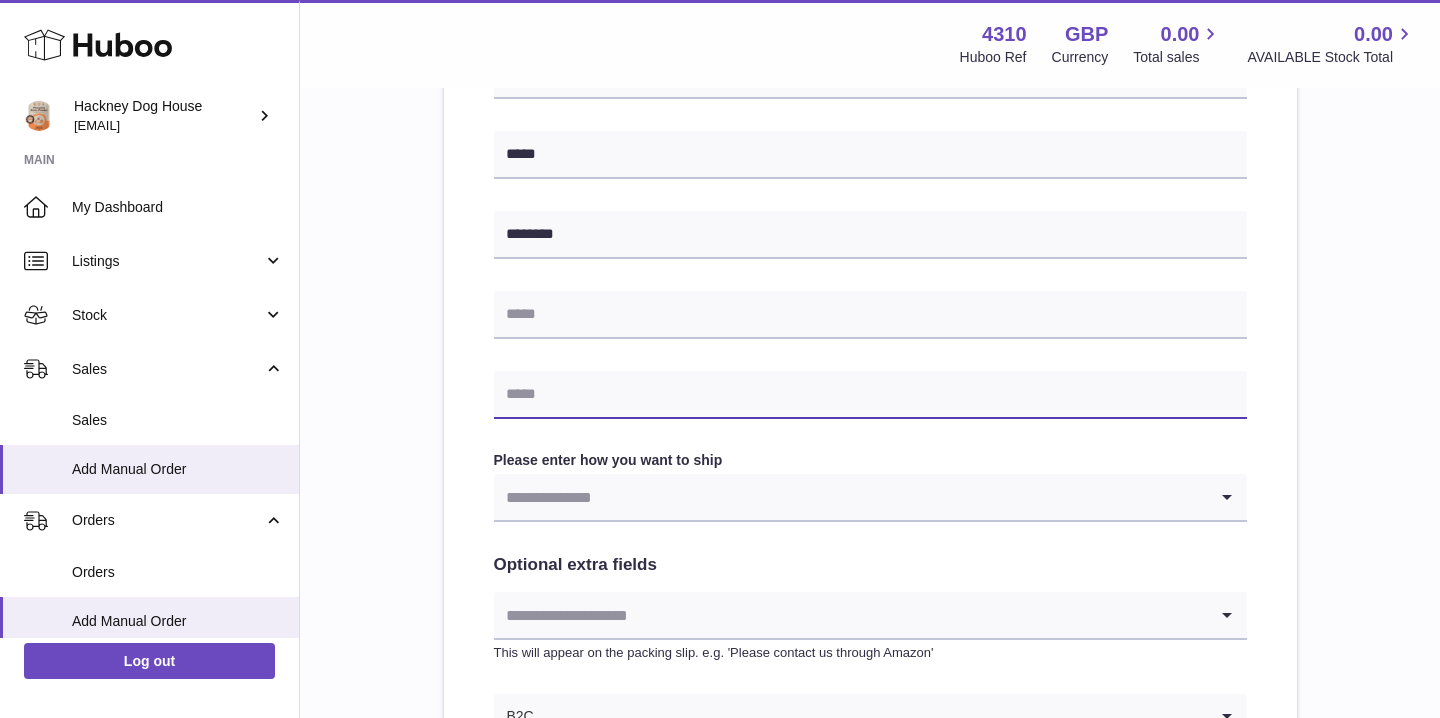 click at bounding box center (870, 395) 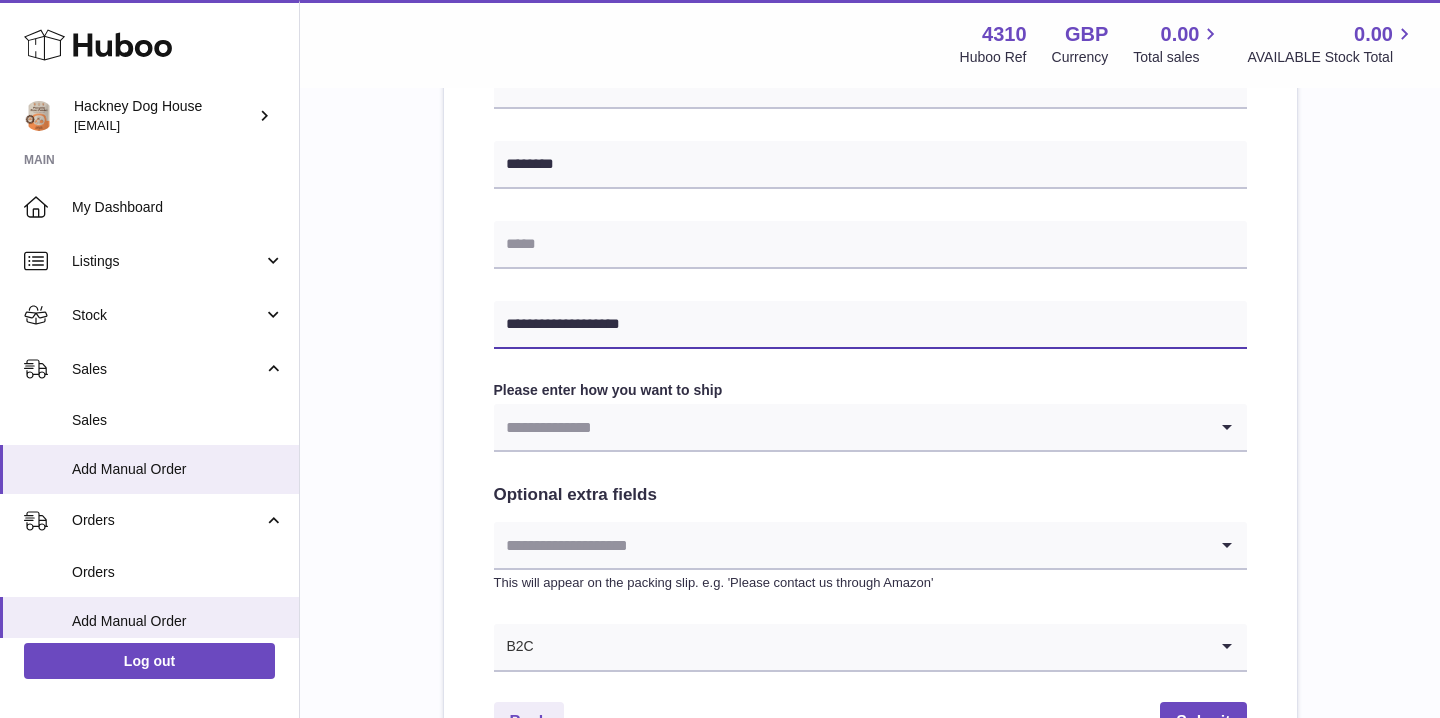 scroll, scrollTop: 800, scrollLeft: 0, axis: vertical 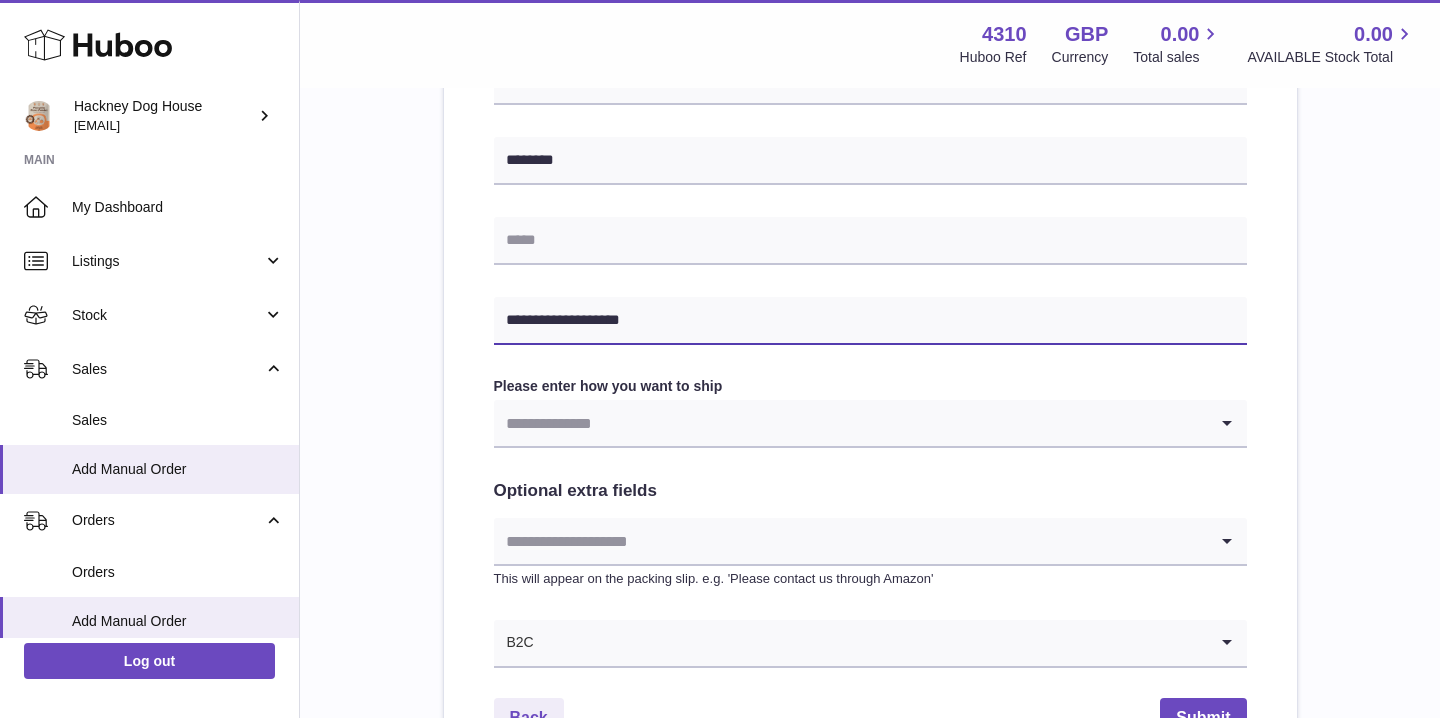 type on "**********" 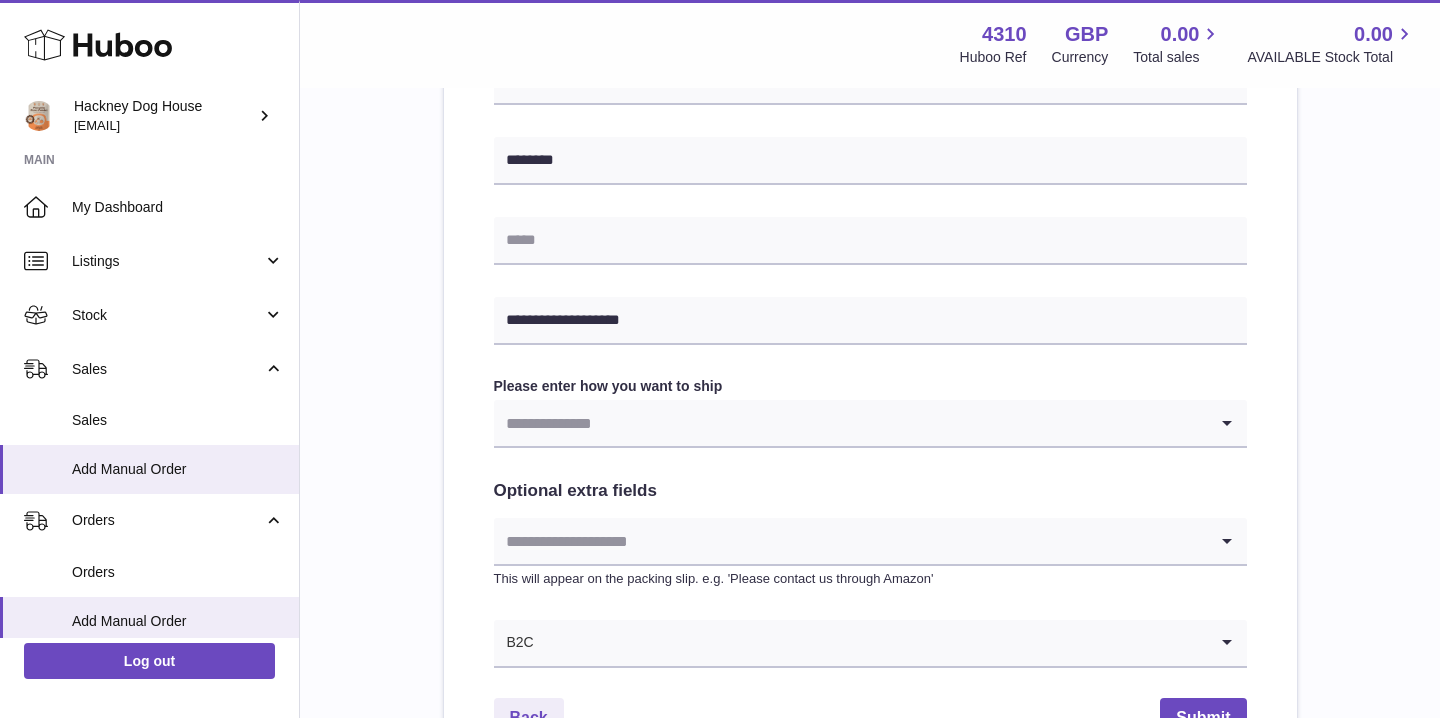 click at bounding box center (850, 423) 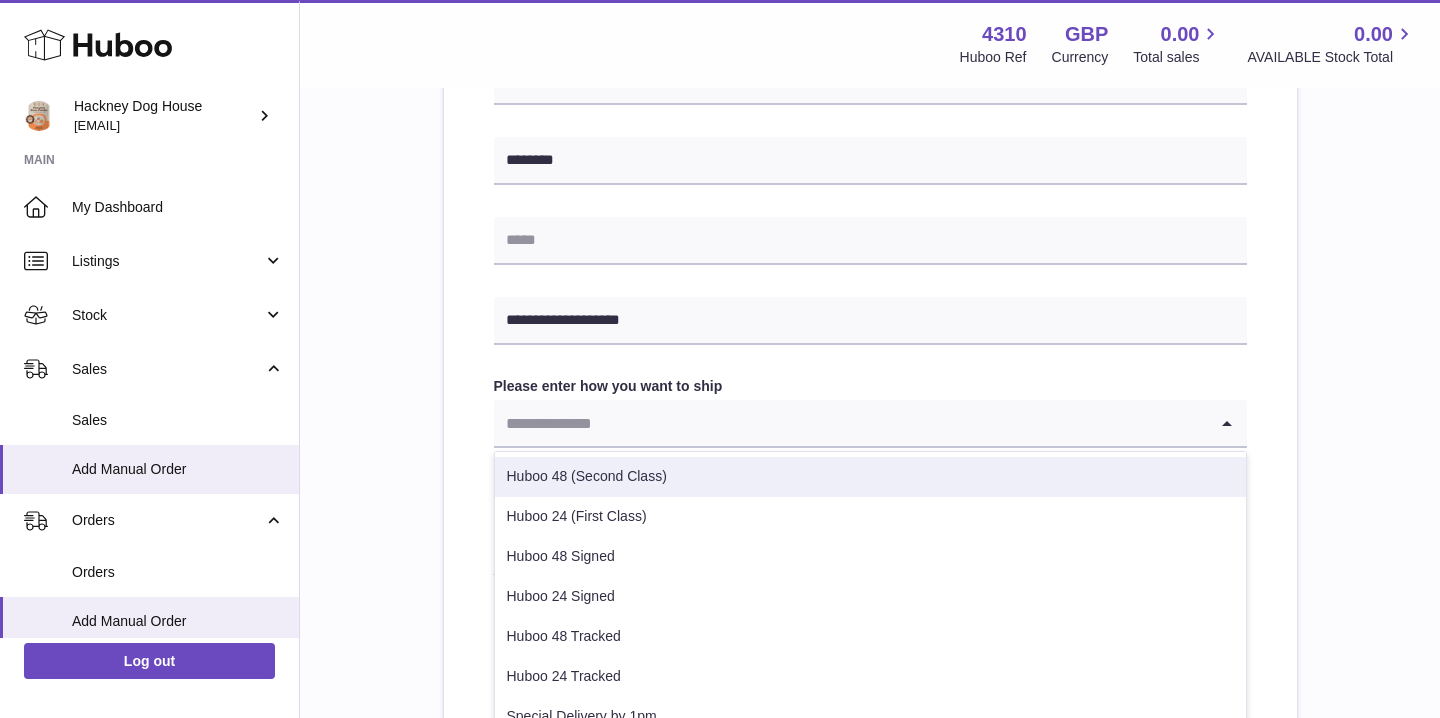 click on "Huboo 48 (Second Class)" at bounding box center (870, 477) 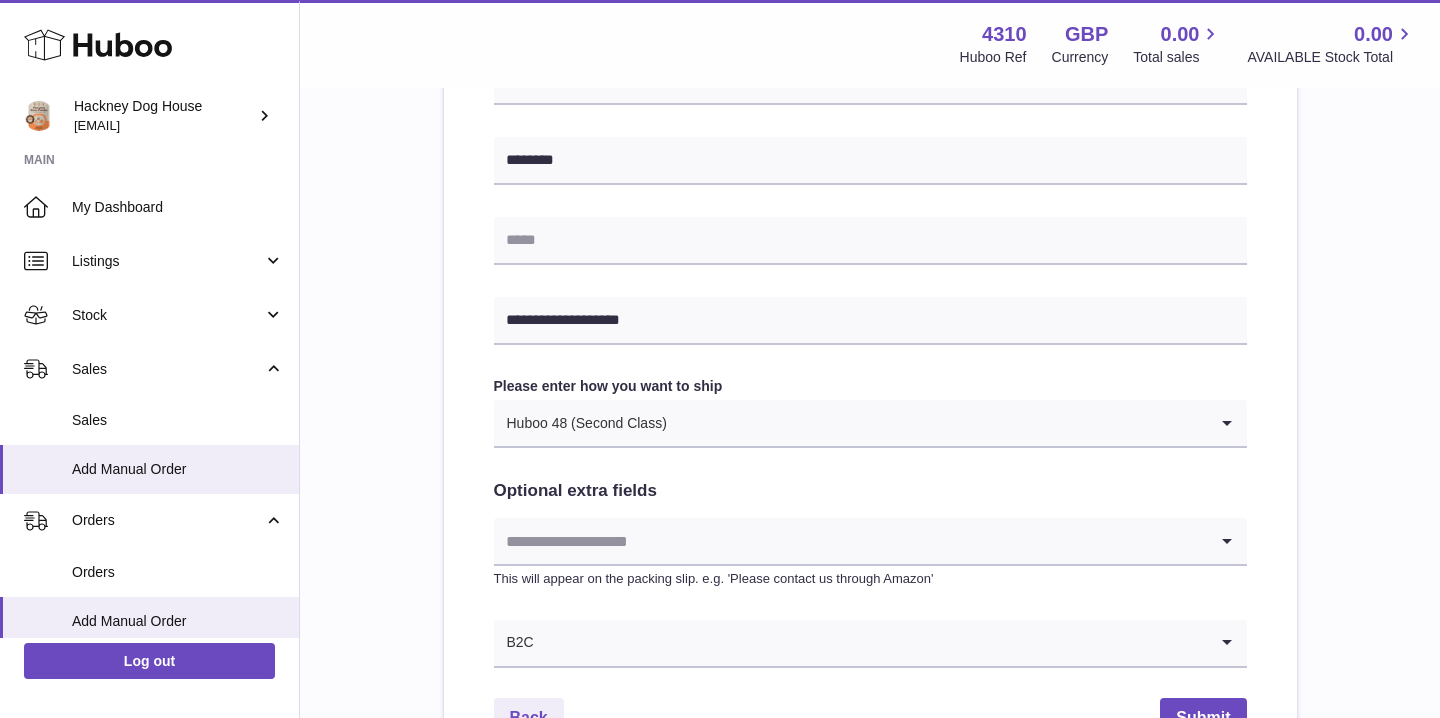 click at bounding box center (850, 541) 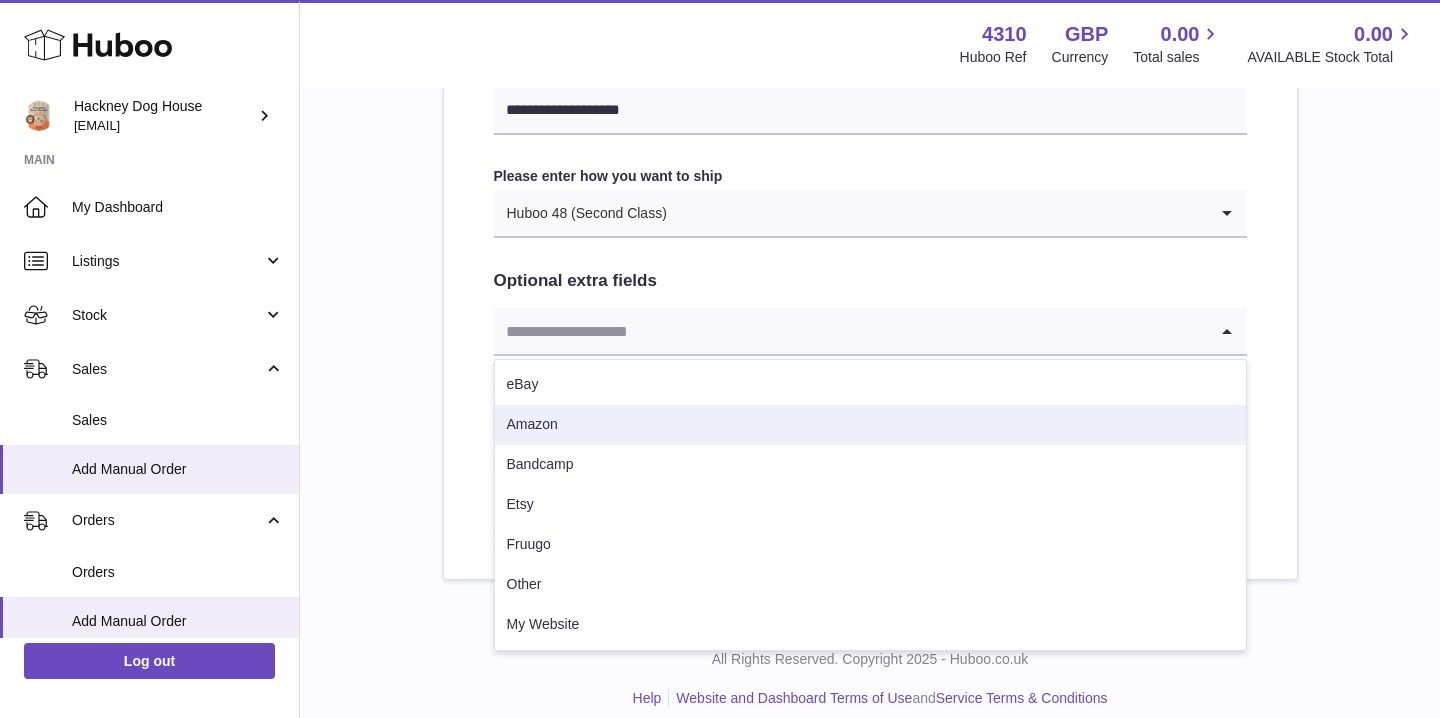 scroll, scrollTop: 1029, scrollLeft: 0, axis: vertical 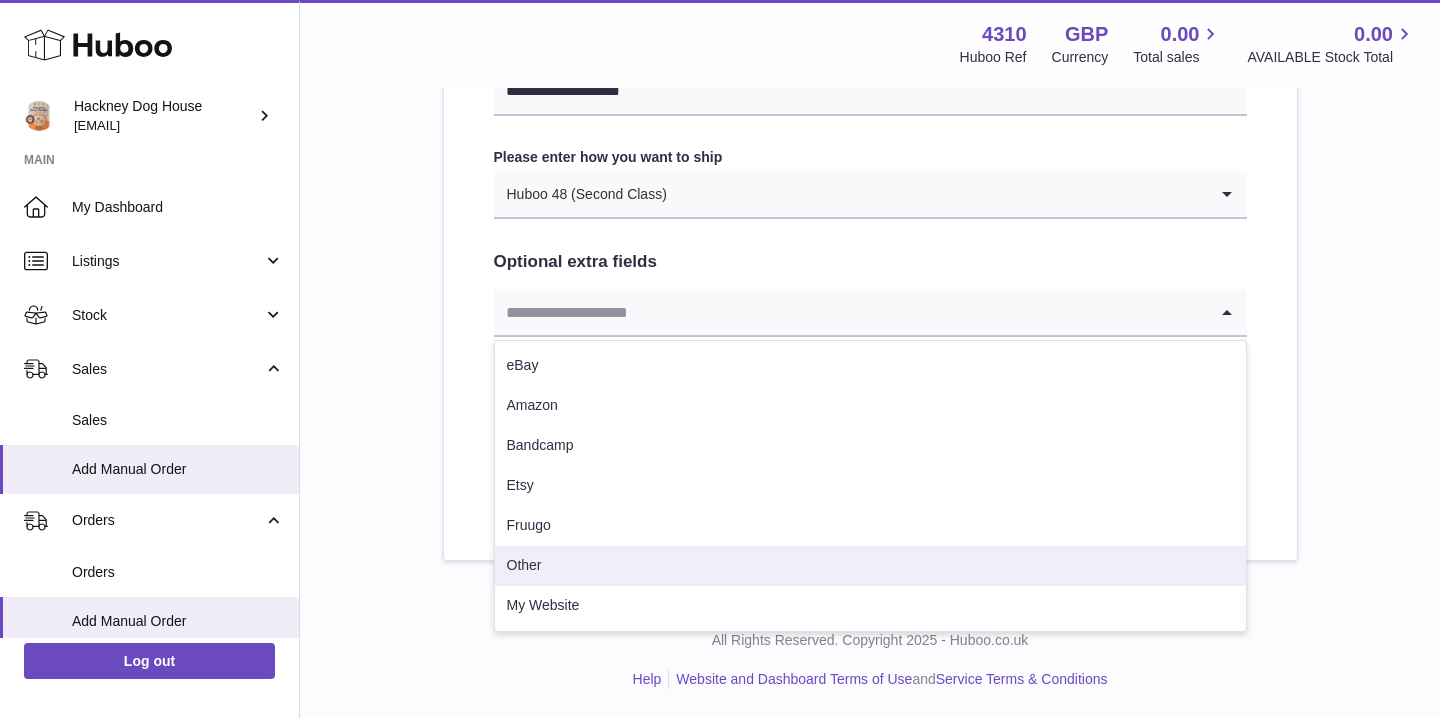 click on "Other" at bounding box center [870, 566] 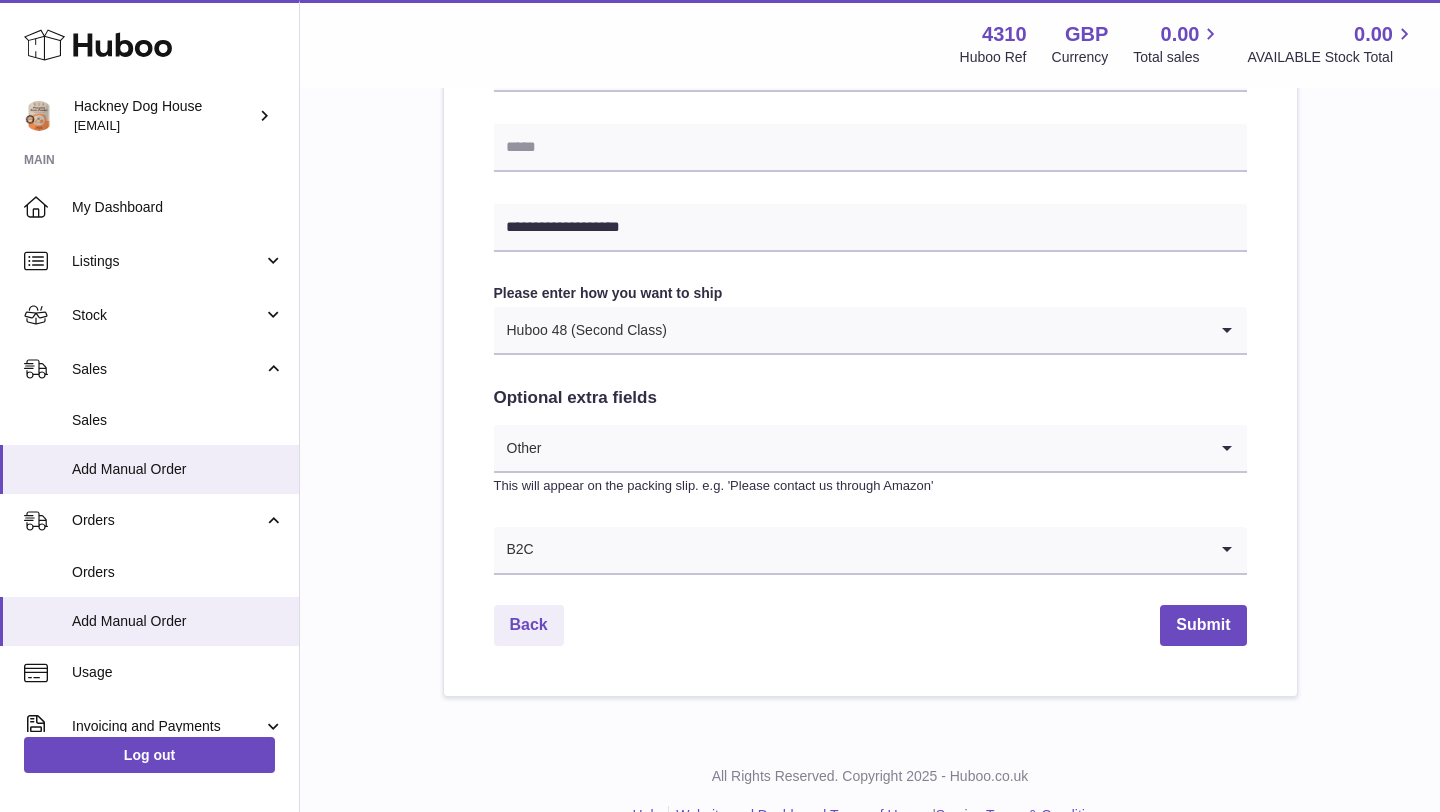 scroll, scrollTop: 899, scrollLeft: 0, axis: vertical 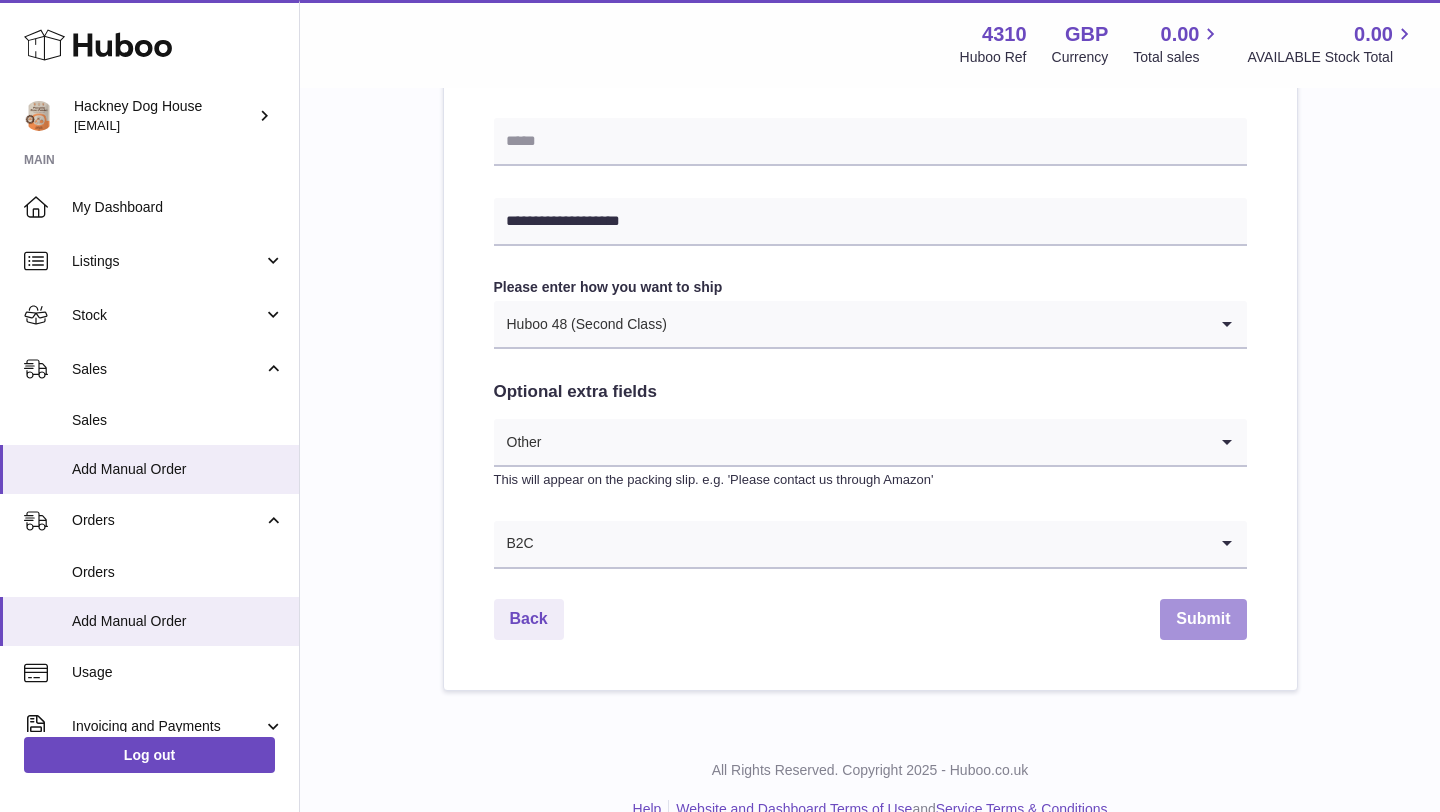 click on "Submit" at bounding box center [1203, 619] 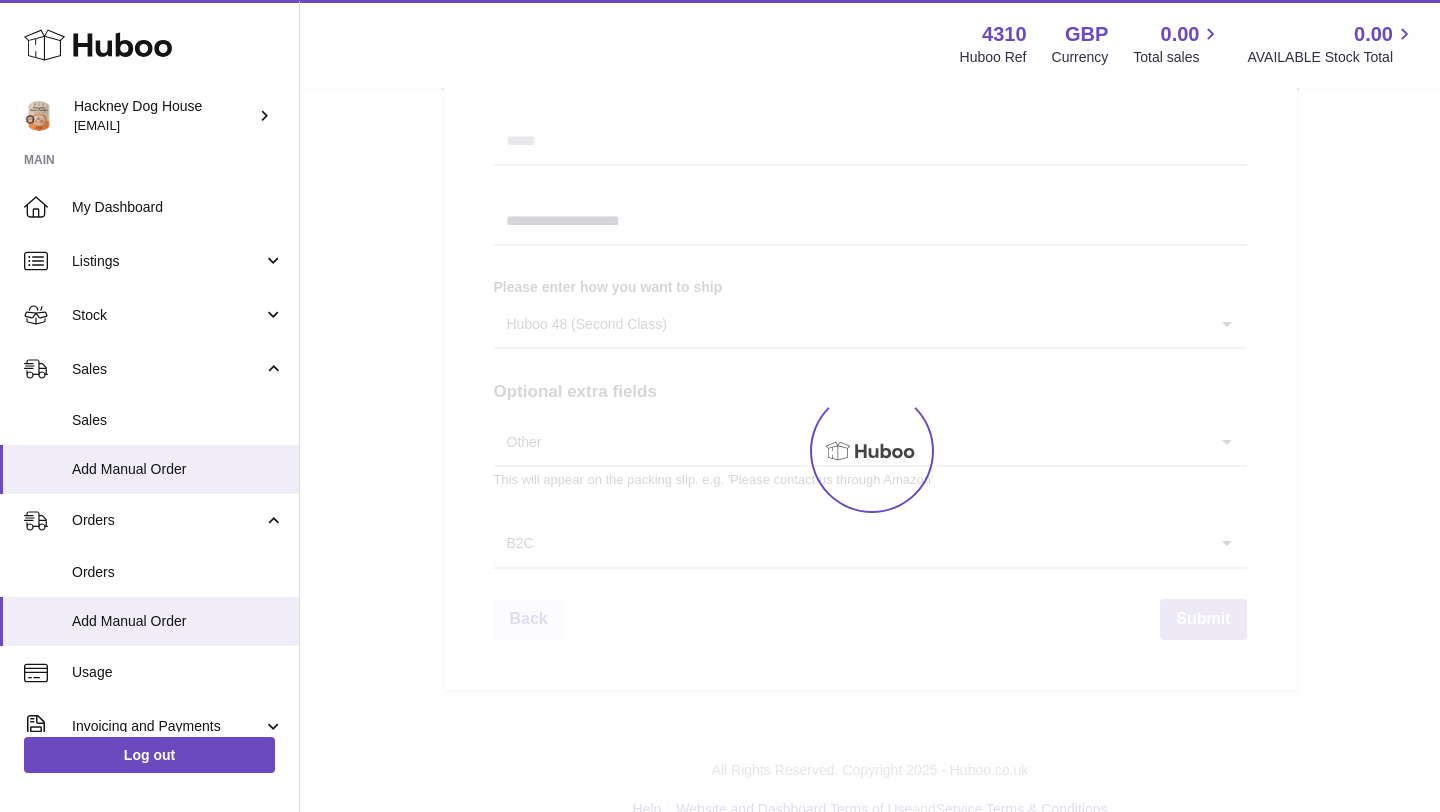 scroll, scrollTop: 0, scrollLeft: 0, axis: both 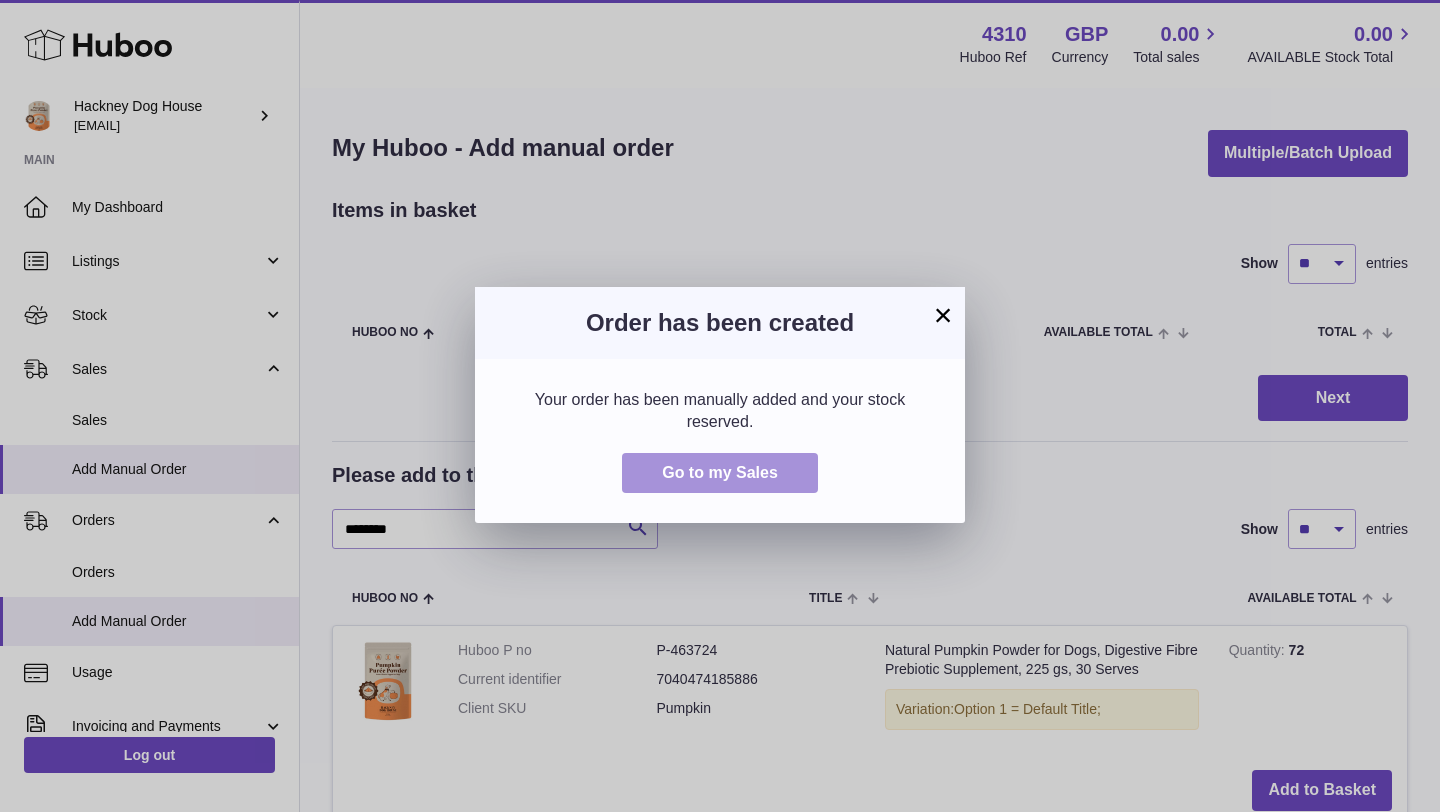 click on "Go to my Sales" at bounding box center (720, 472) 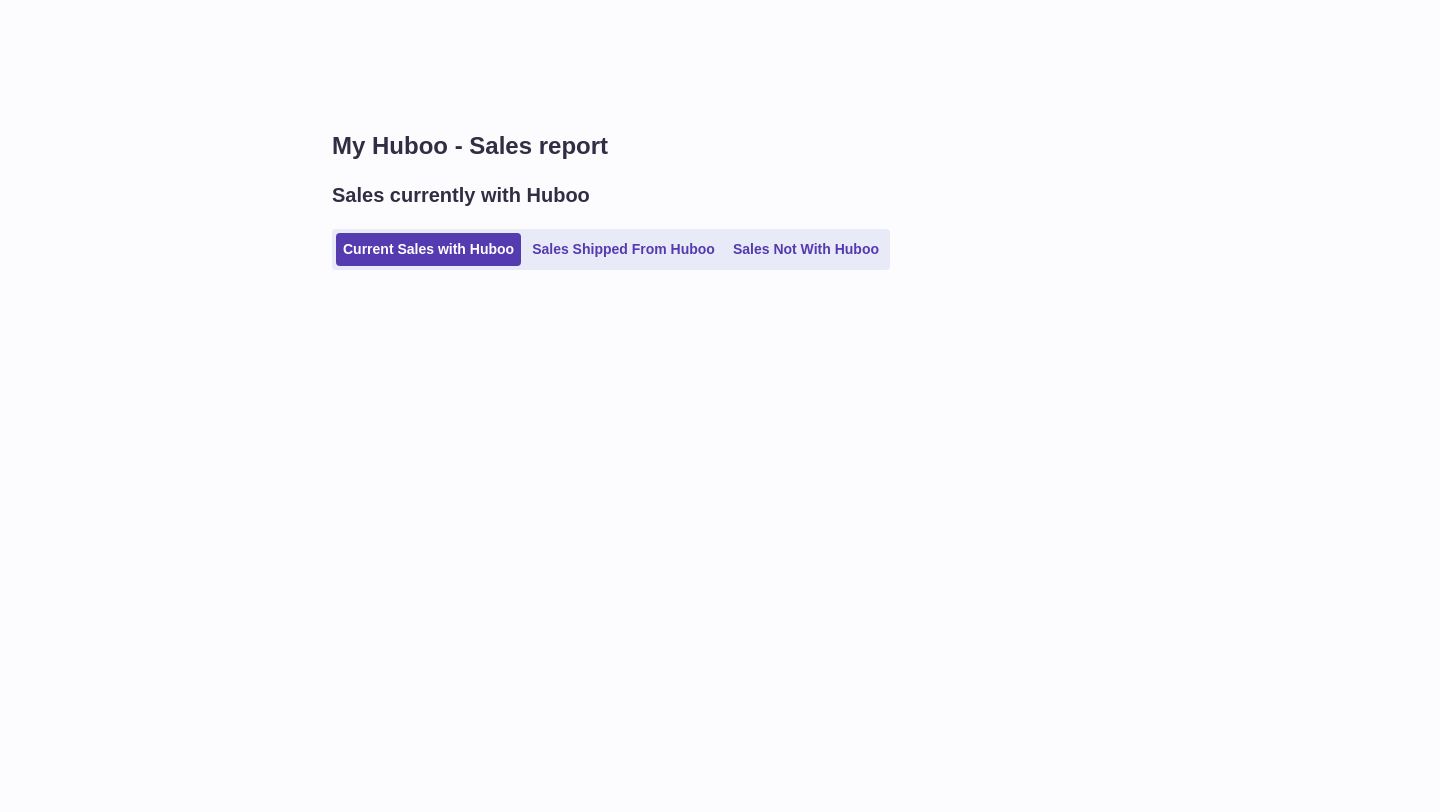 scroll, scrollTop: 0, scrollLeft: 0, axis: both 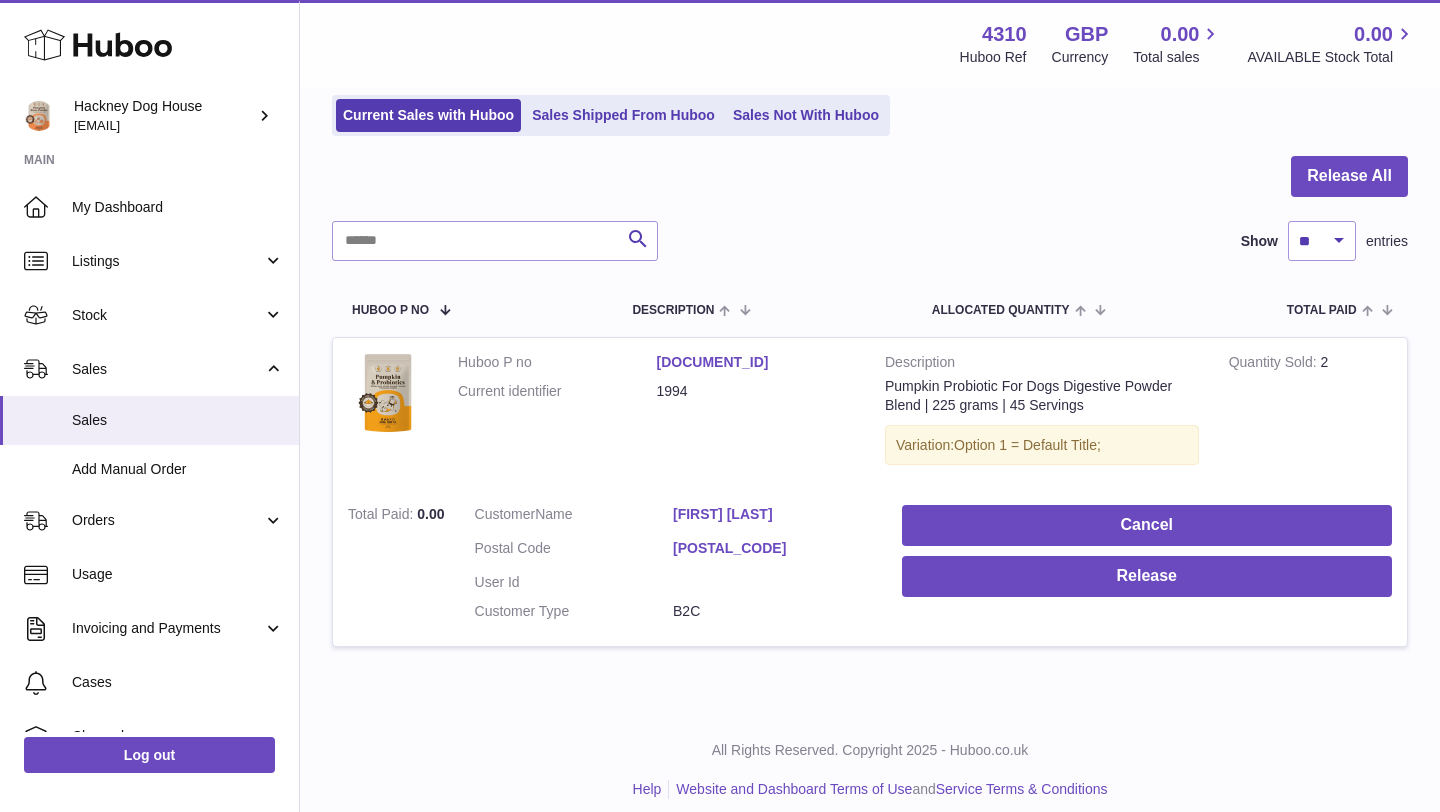 click on "[FIRST] [LAST]" at bounding box center (772, 514) 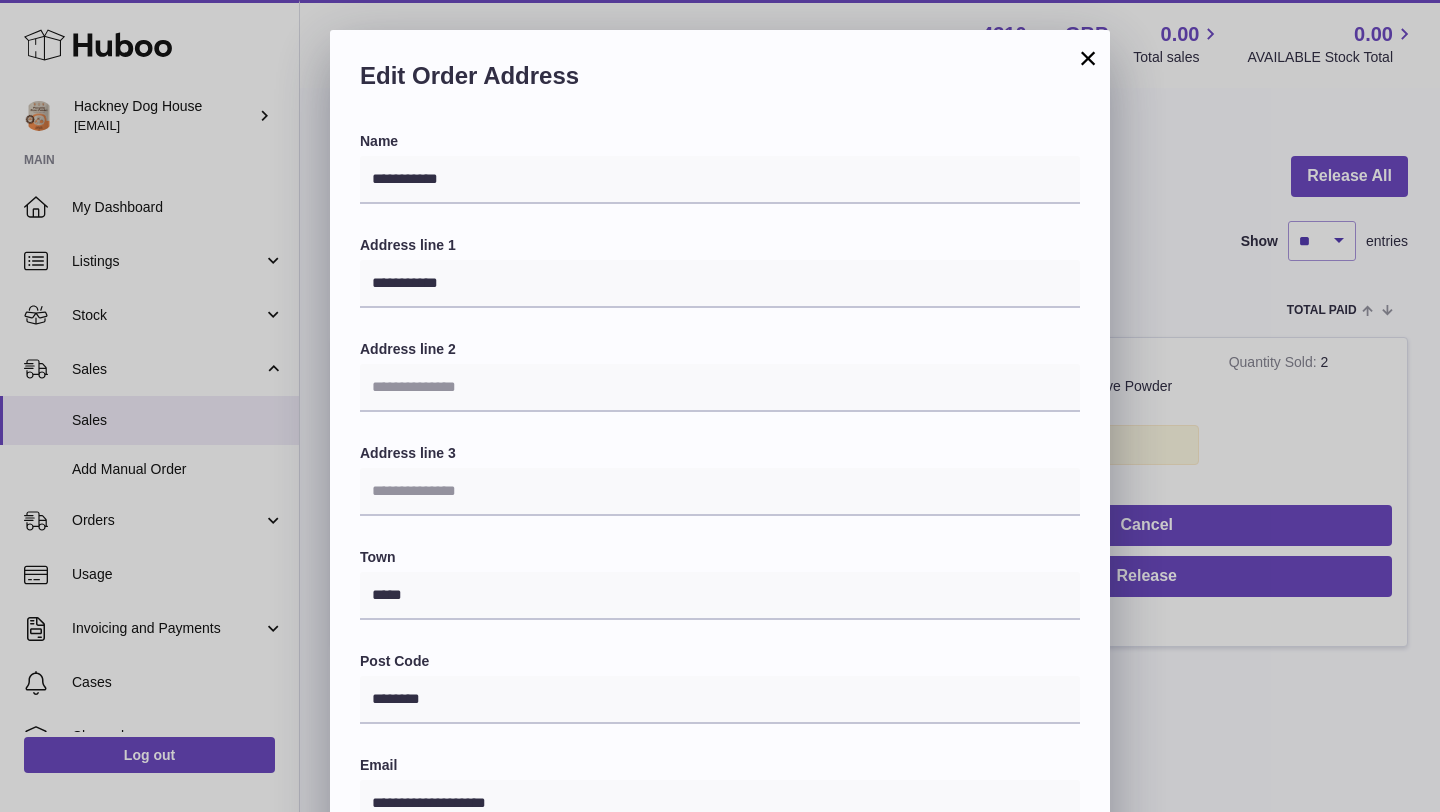 scroll, scrollTop: 448, scrollLeft: 0, axis: vertical 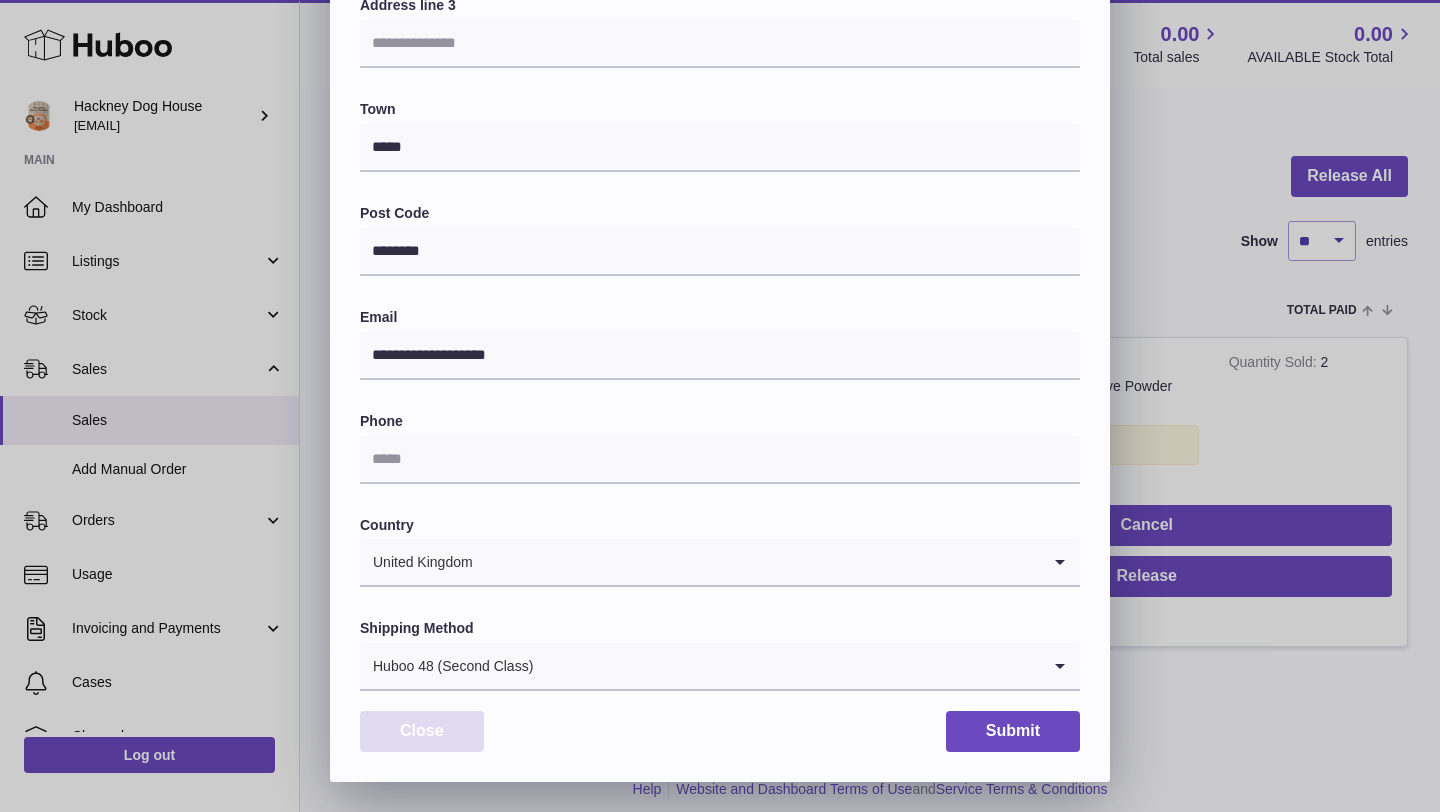 click on "Close" at bounding box center (422, 731) 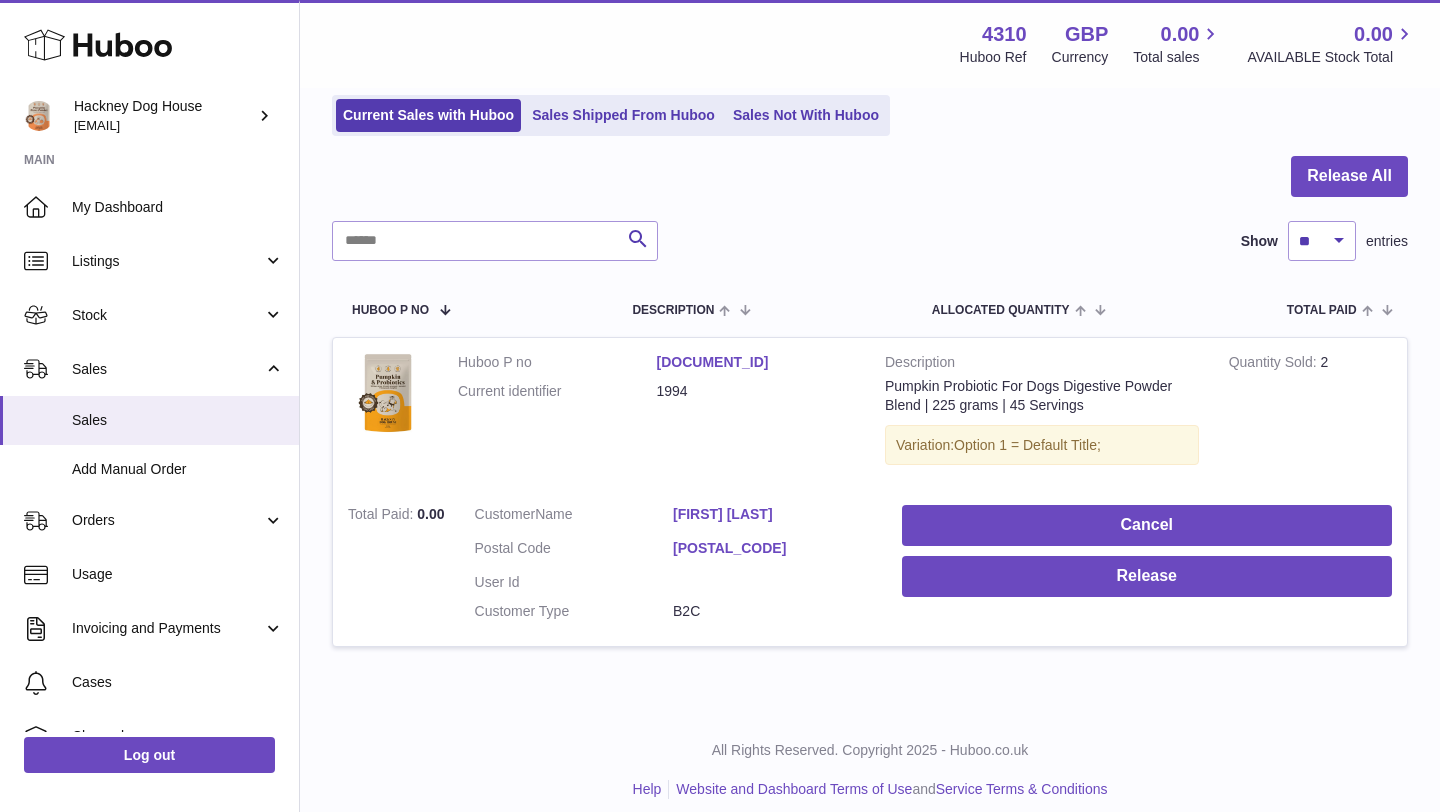 scroll, scrollTop: 0, scrollLeft: 0, axis: both 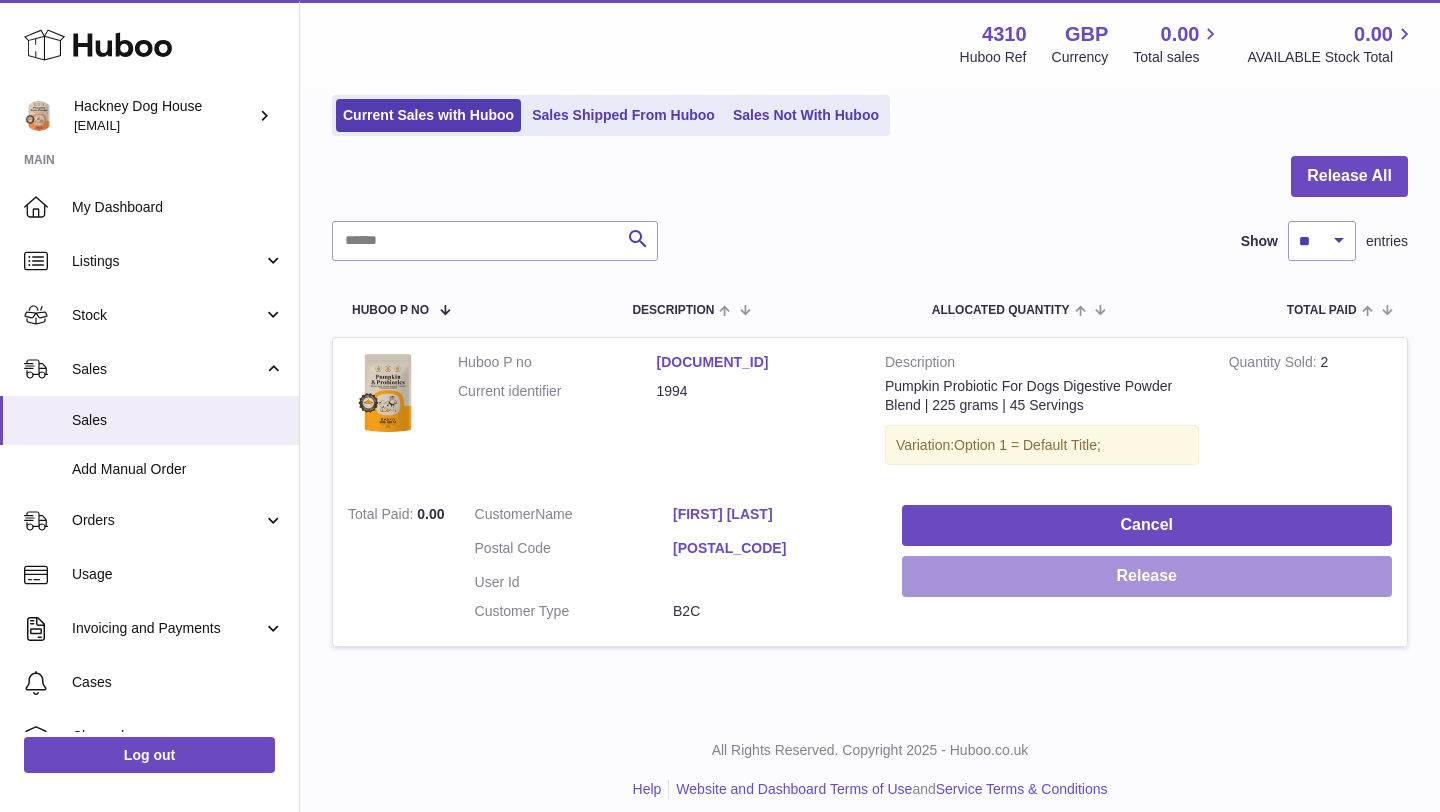click on "Release" at bounding box center (1147, 576) 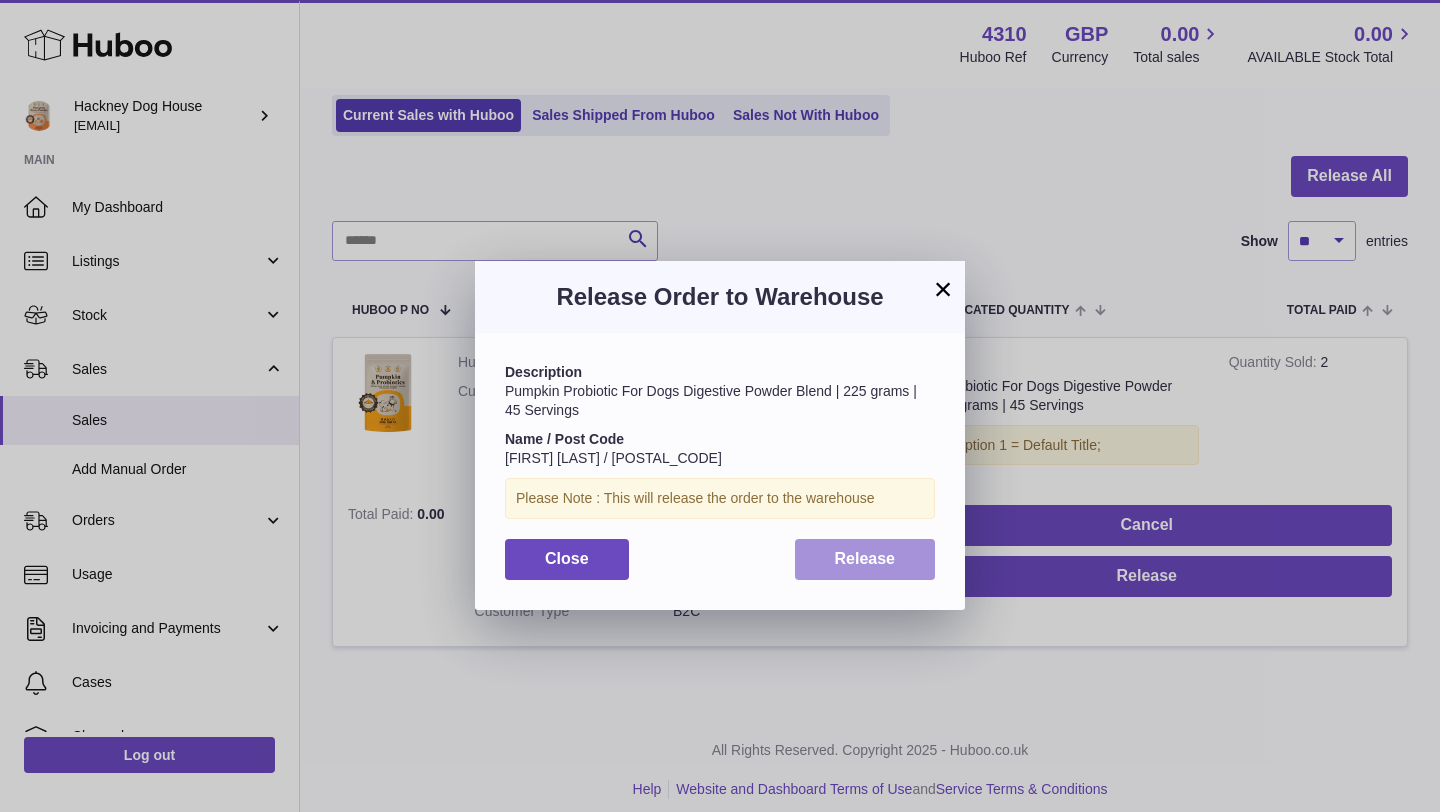 click on "Release" at bounding box center [865, 559] 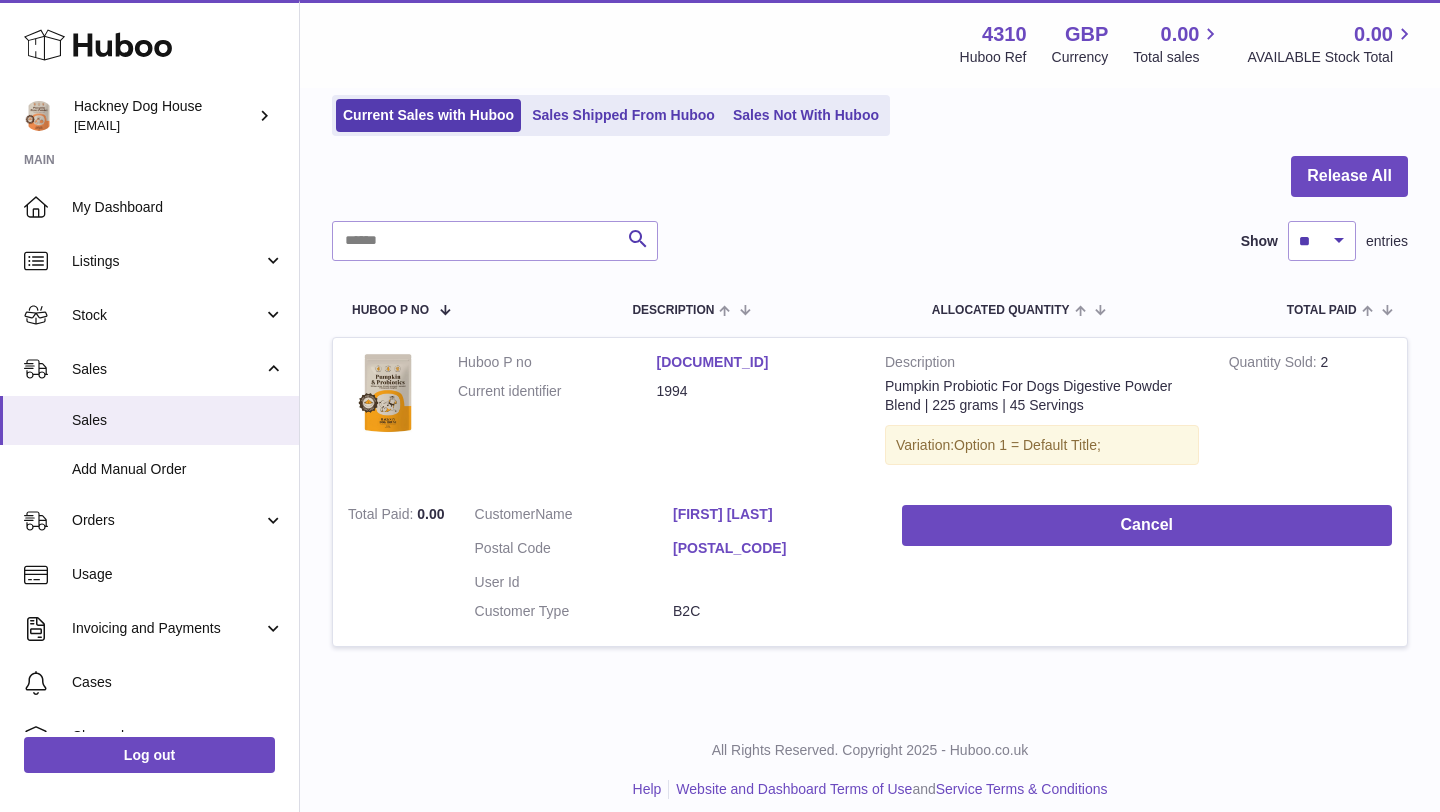 scroll, scrollTop: 0, scrollLeft: 0, axis: both 